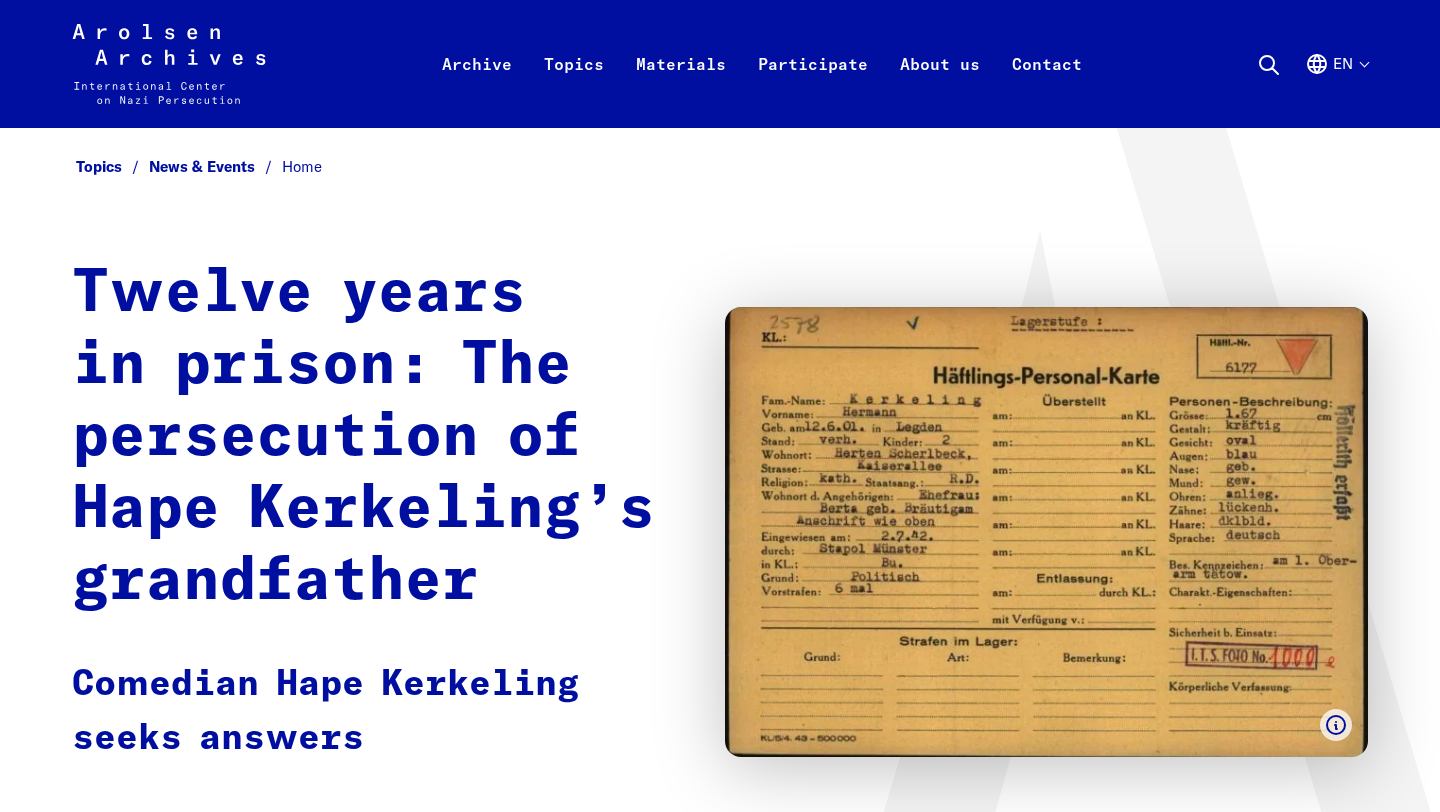 scroll, scrollTop: 0, scrollLeft: 0, axis: both 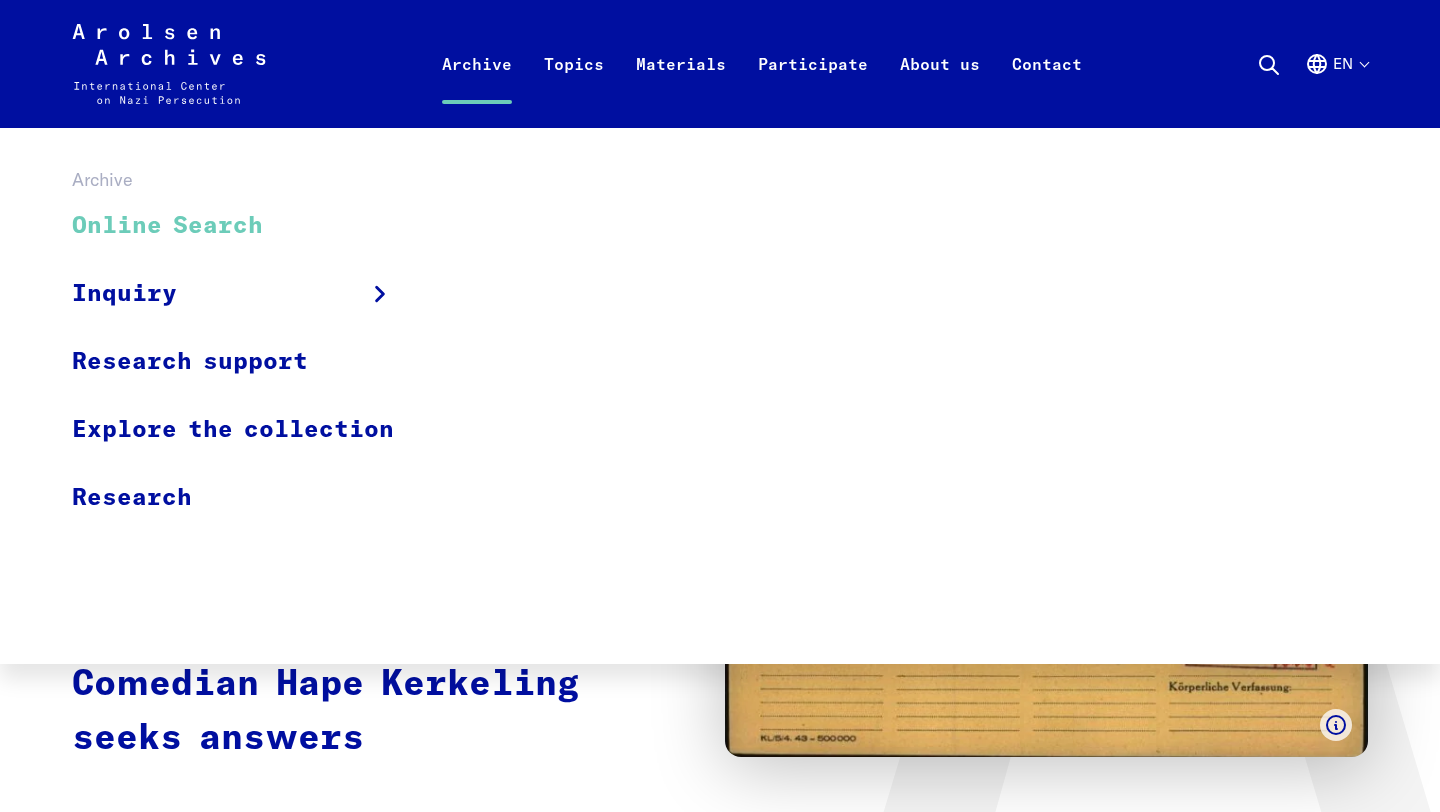 click on "Online Search" at bounding box center (246, 226) 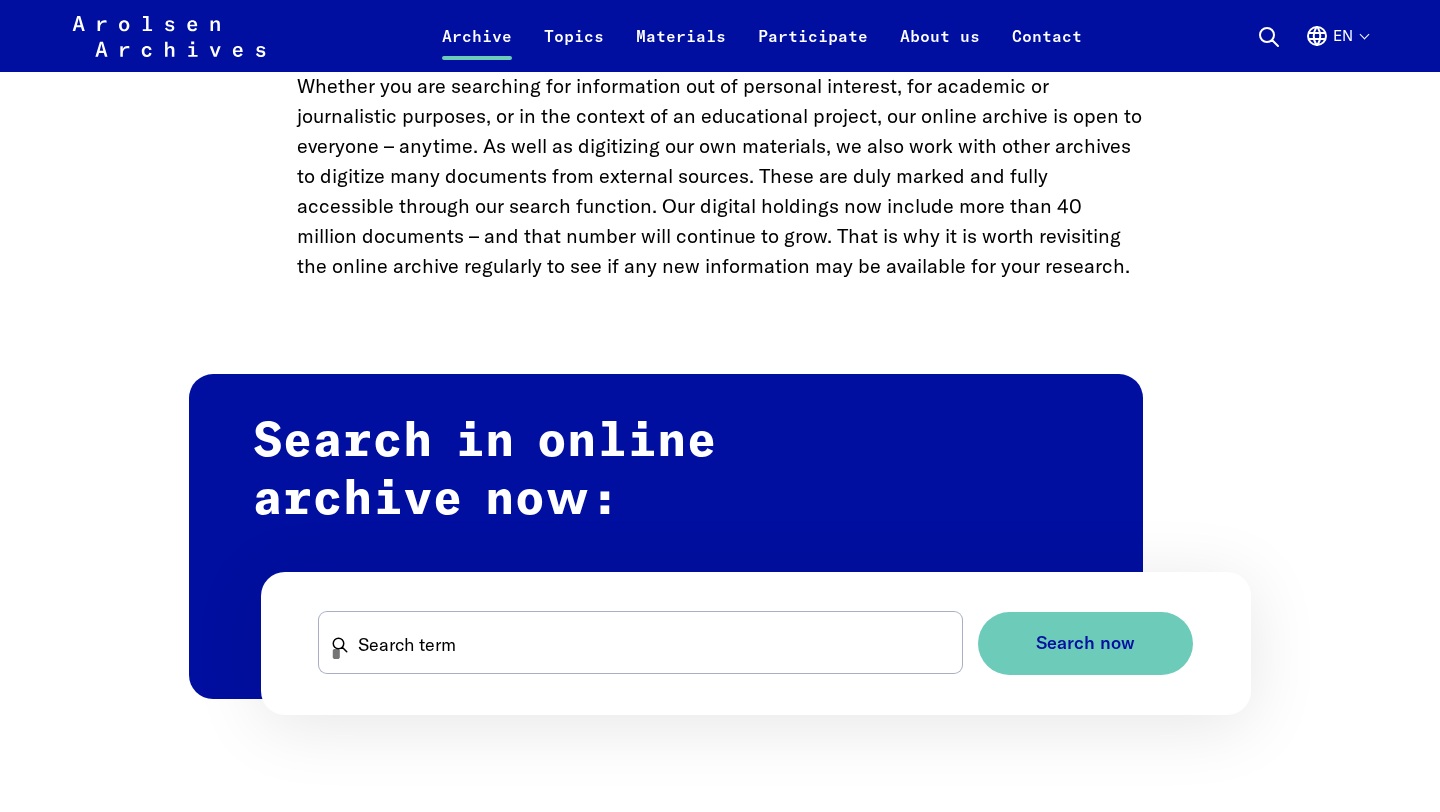 scroll, scrollTop: 912, scrollLeft: 0, axis: vertical 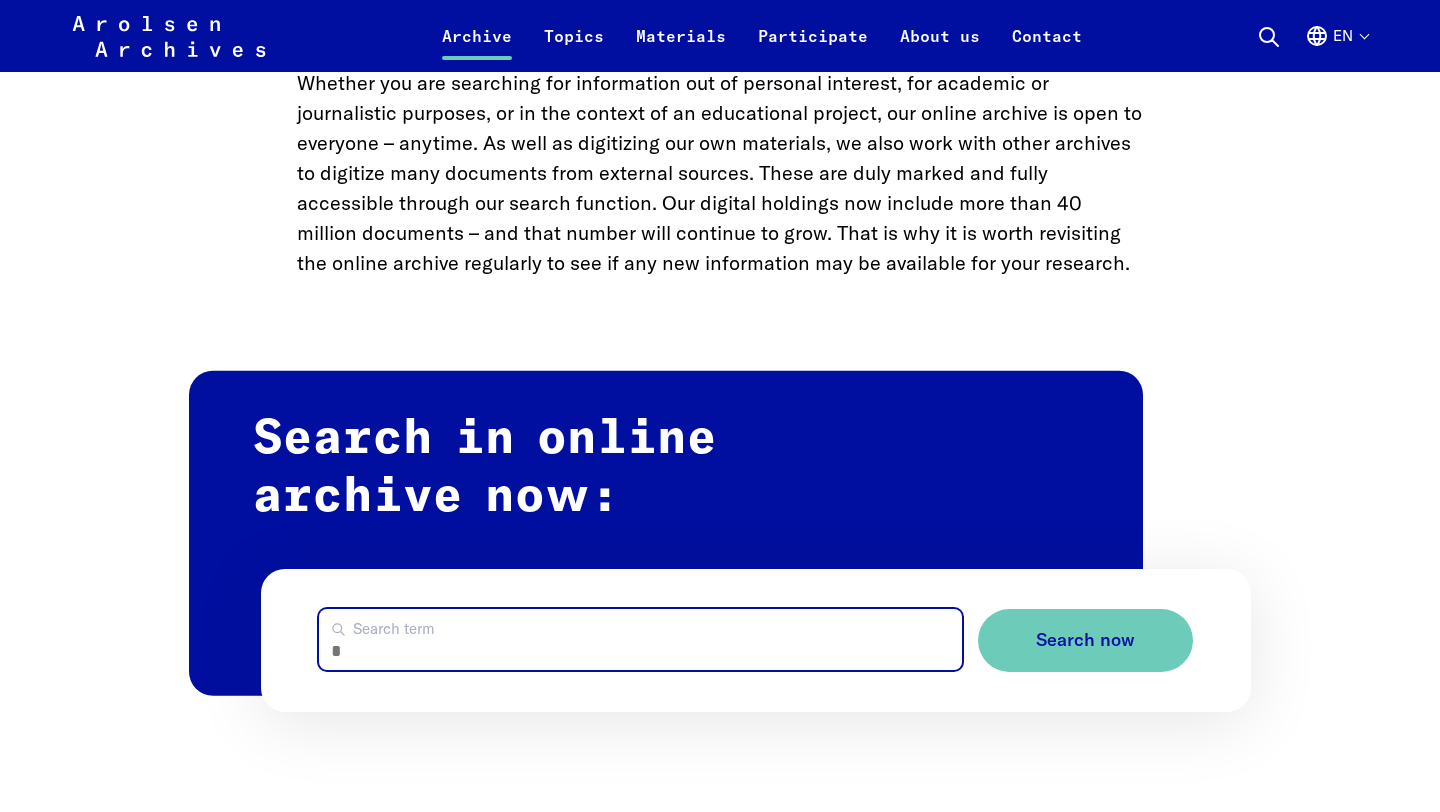 click on "Search term" at bounding box center (641, 639) 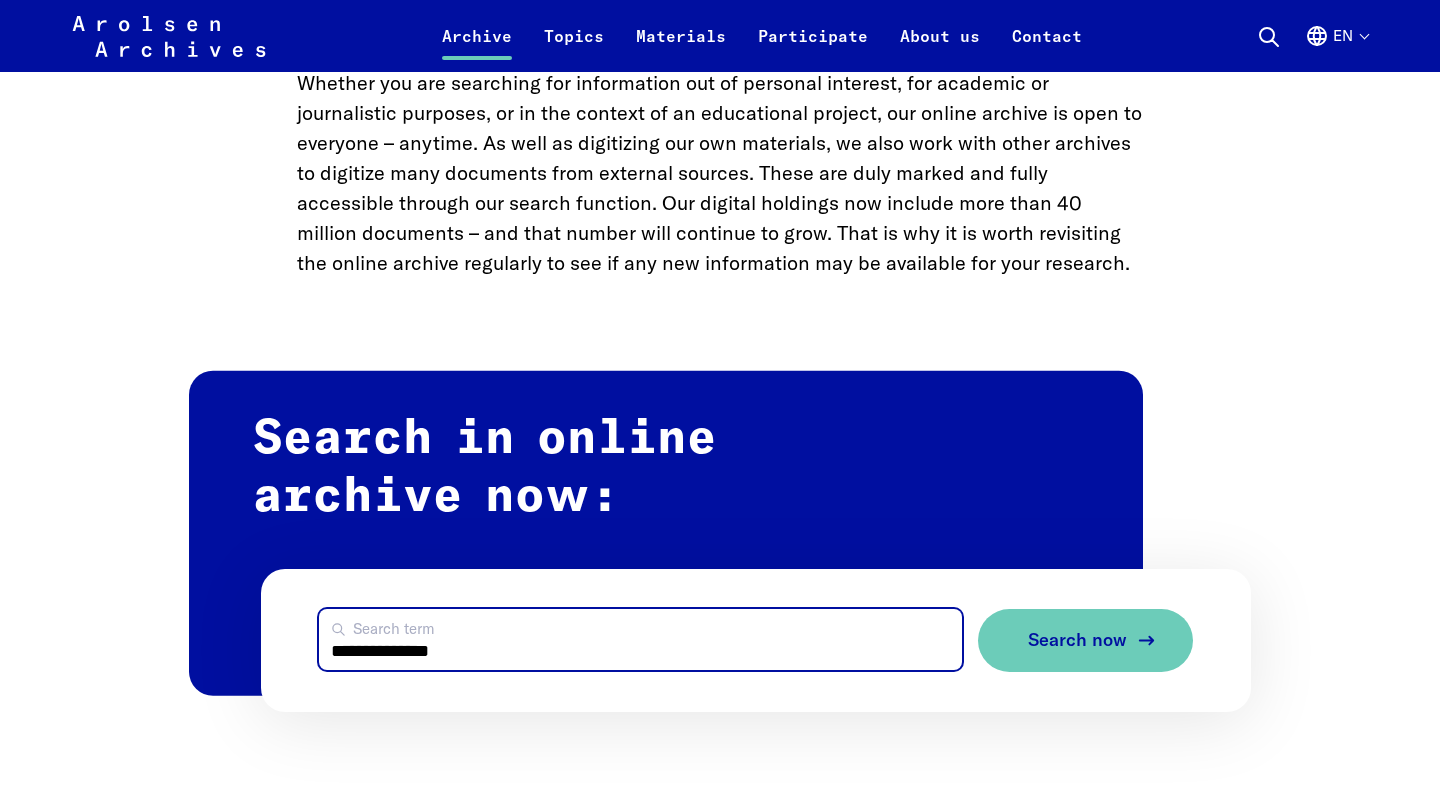 type on "**********" 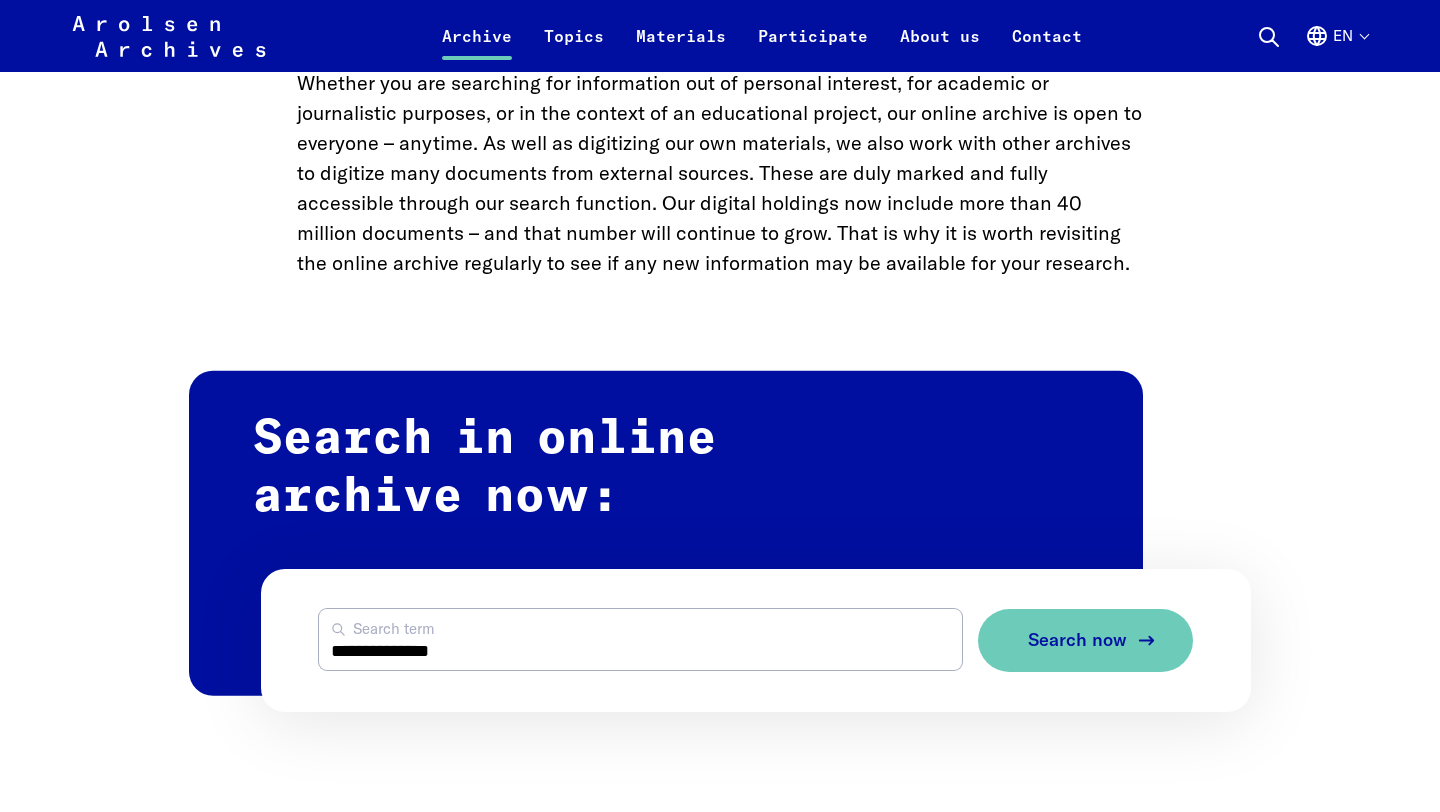 click on "Search now" at bounding box center [1077, 640] 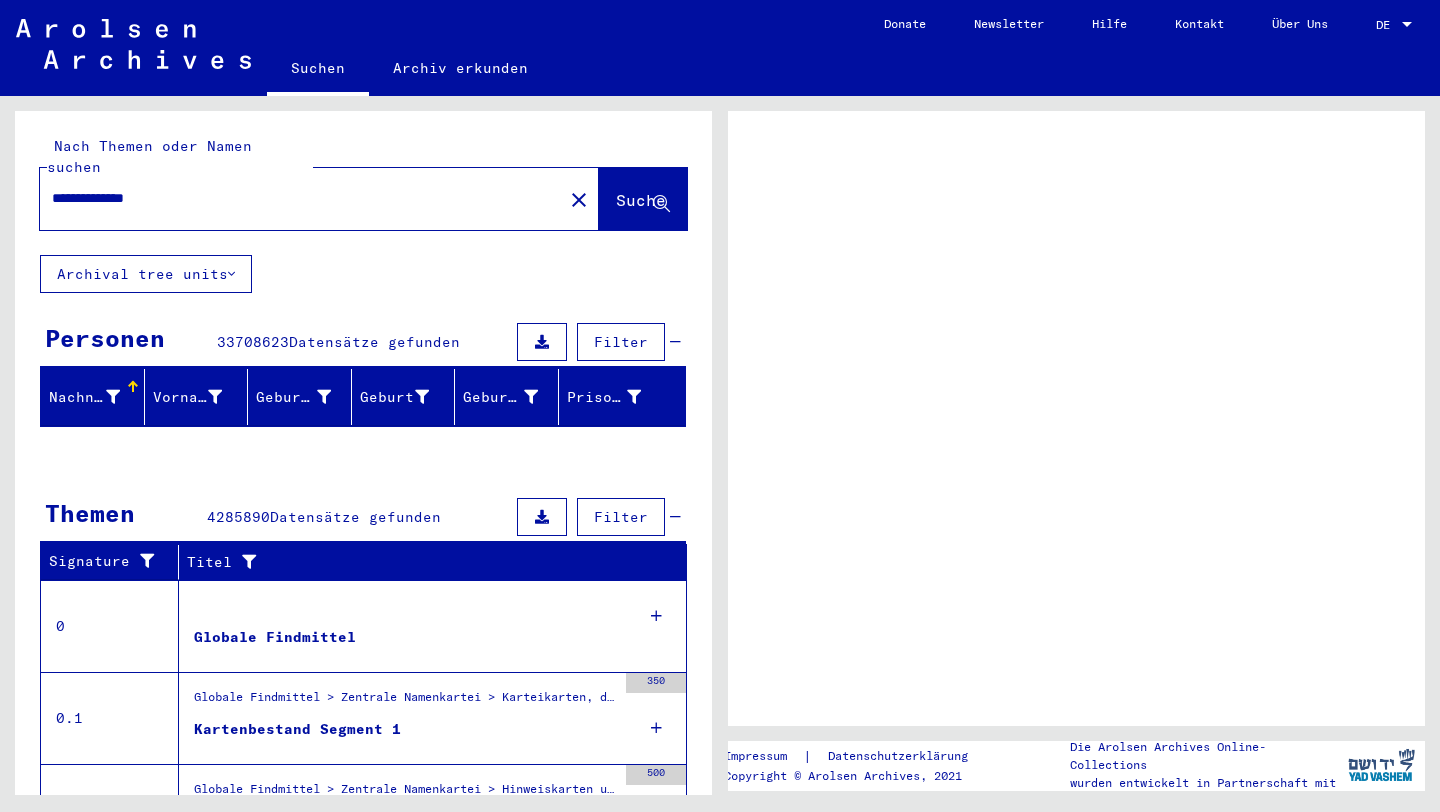 scroll, scrollTop: 0, scrollLeft: 0, axis: both 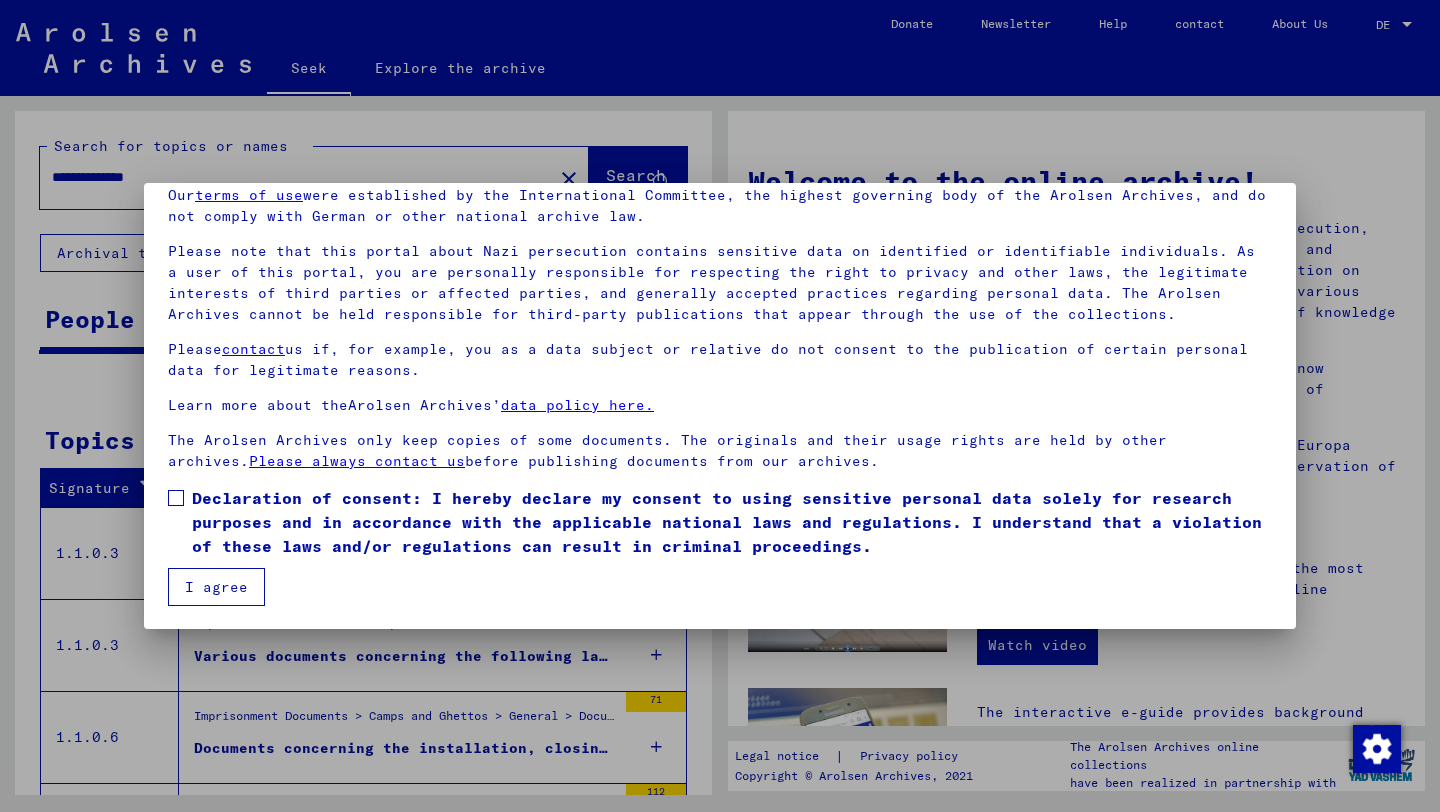 click at bounding box center (176, 498) 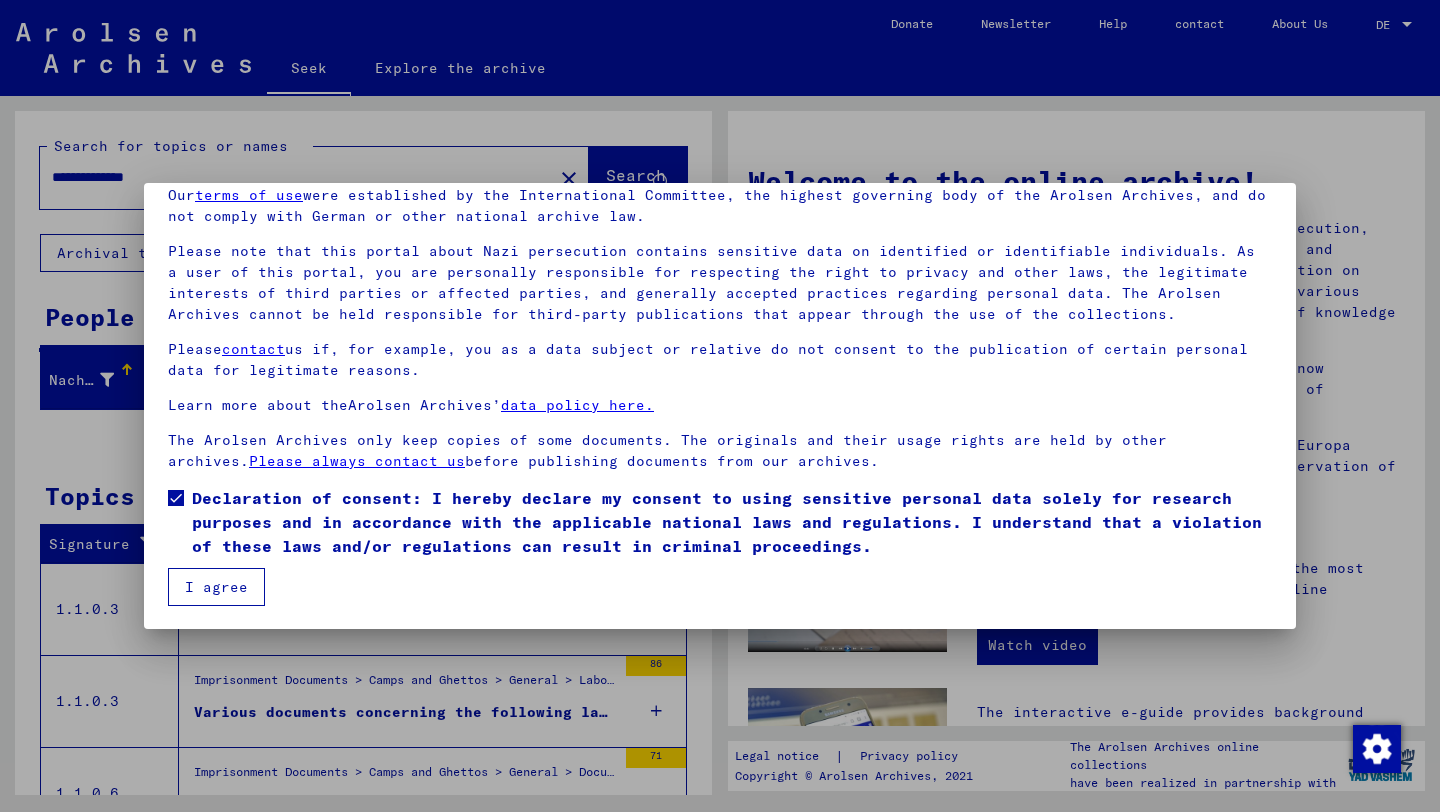 click on "I agree" at bounding box center (216, 587) 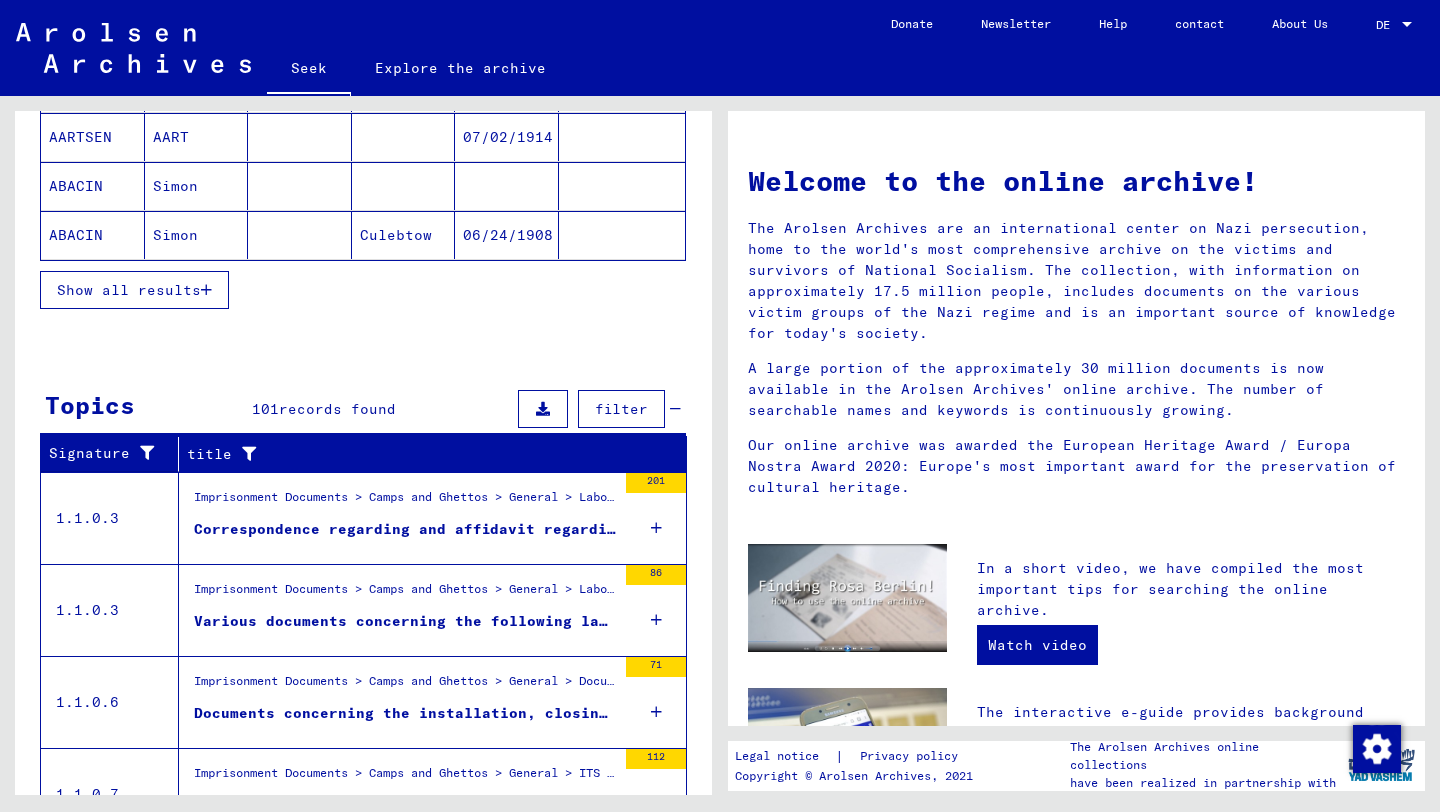 scroll, scrollTop: 347, scrollLeft: 0, axis: vertical 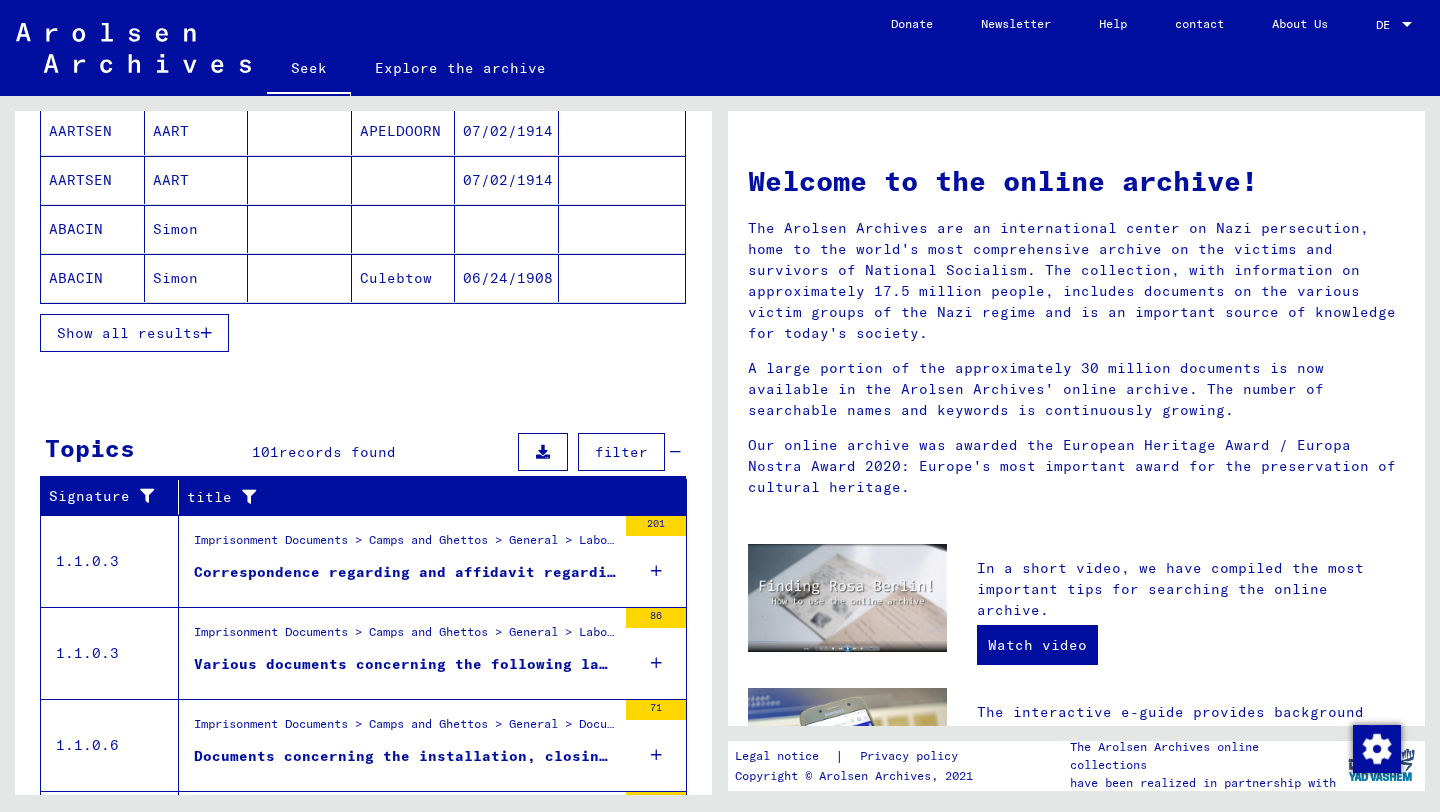 click on "Show all results" at bounding box center (129, 333) 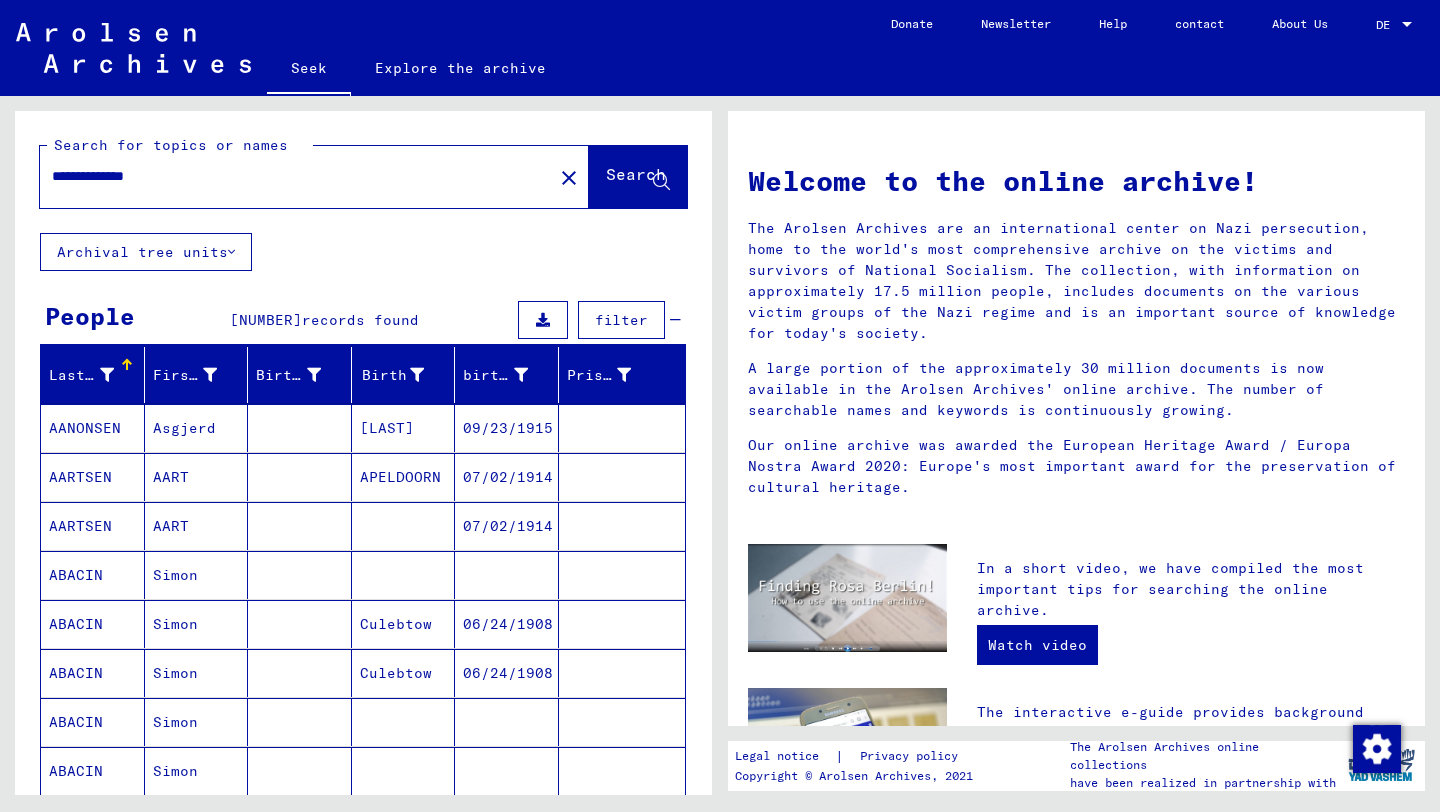 scroll, scrollTop: 0, scrollLeft: 0, axis: both 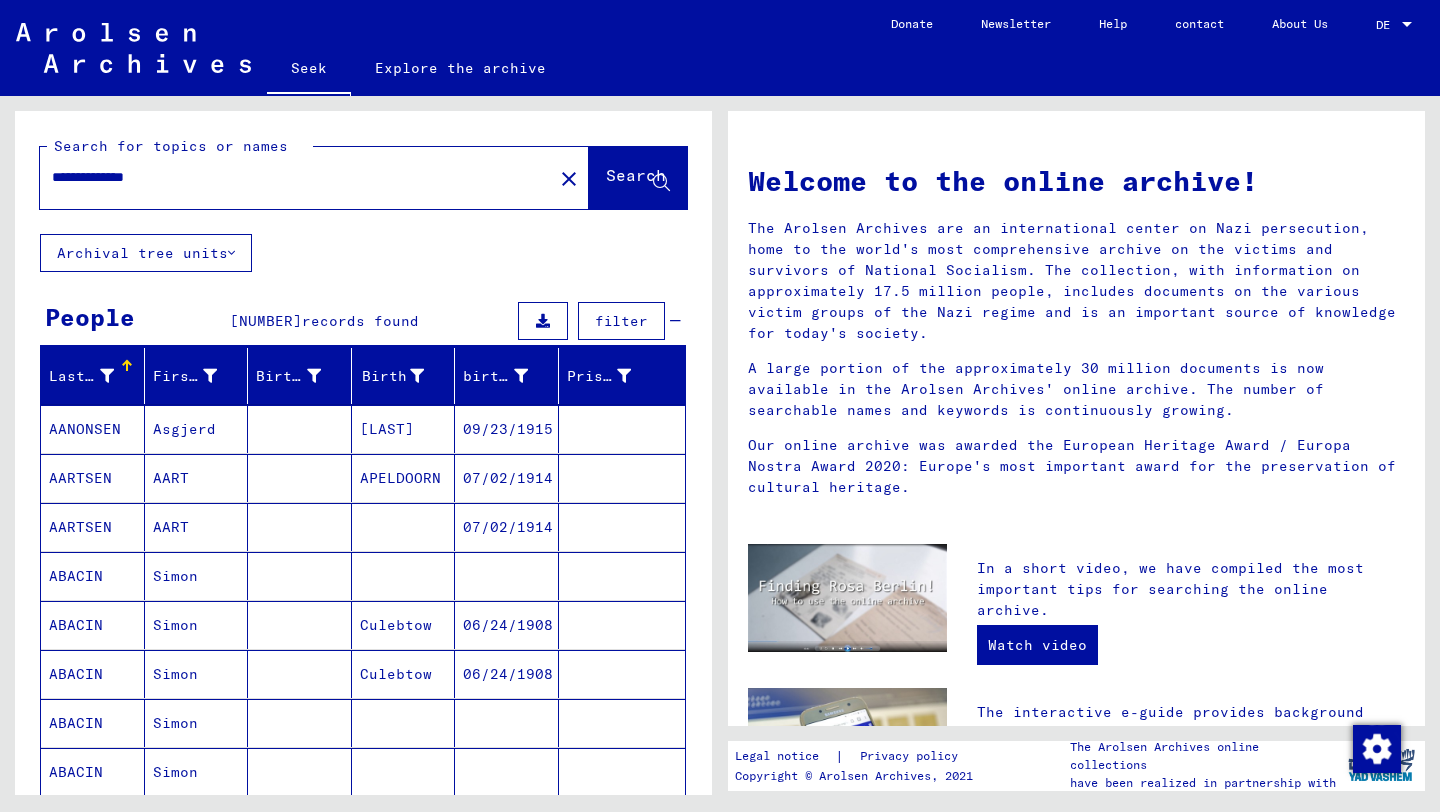 click on "**********" at bounding box center (290, 177) 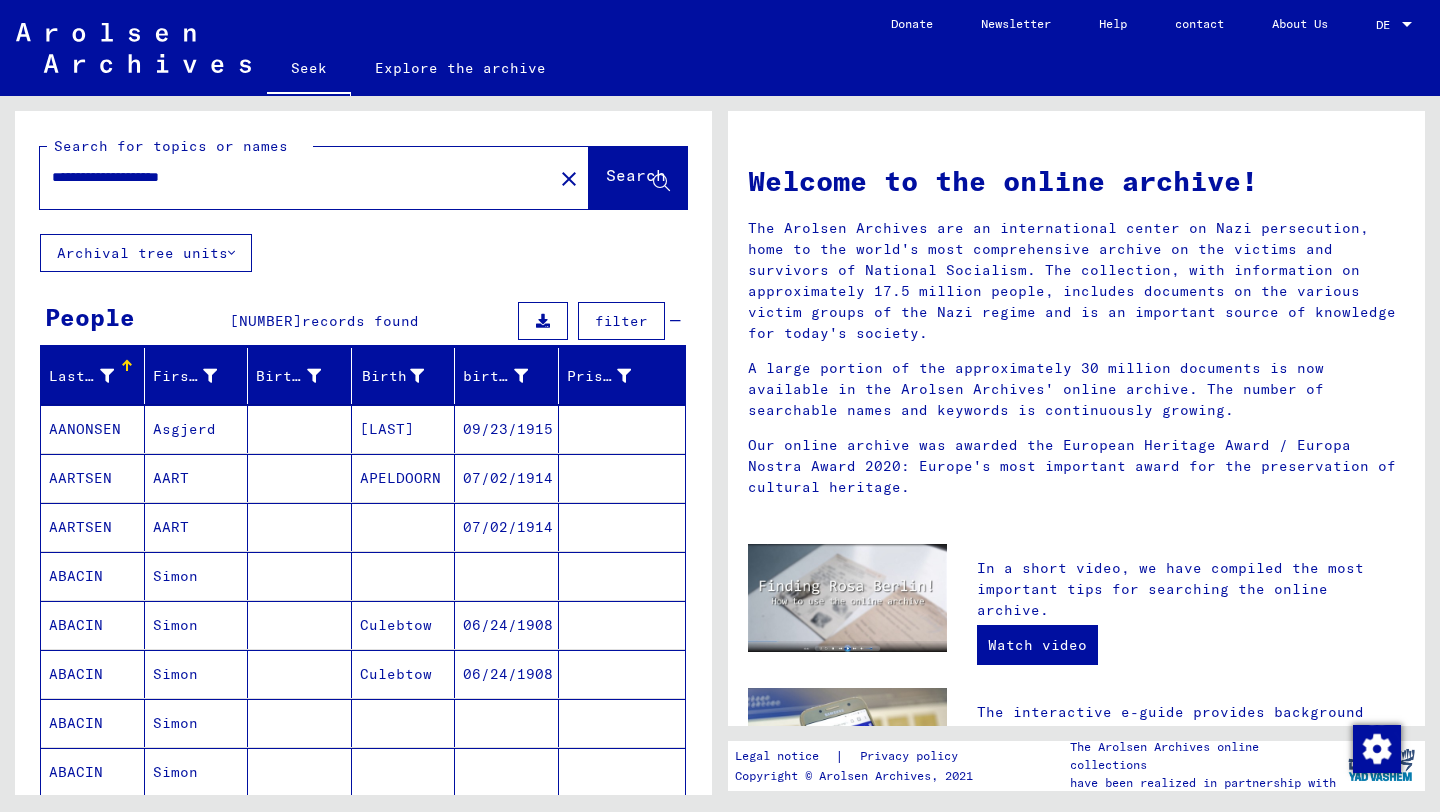 click on "Search" 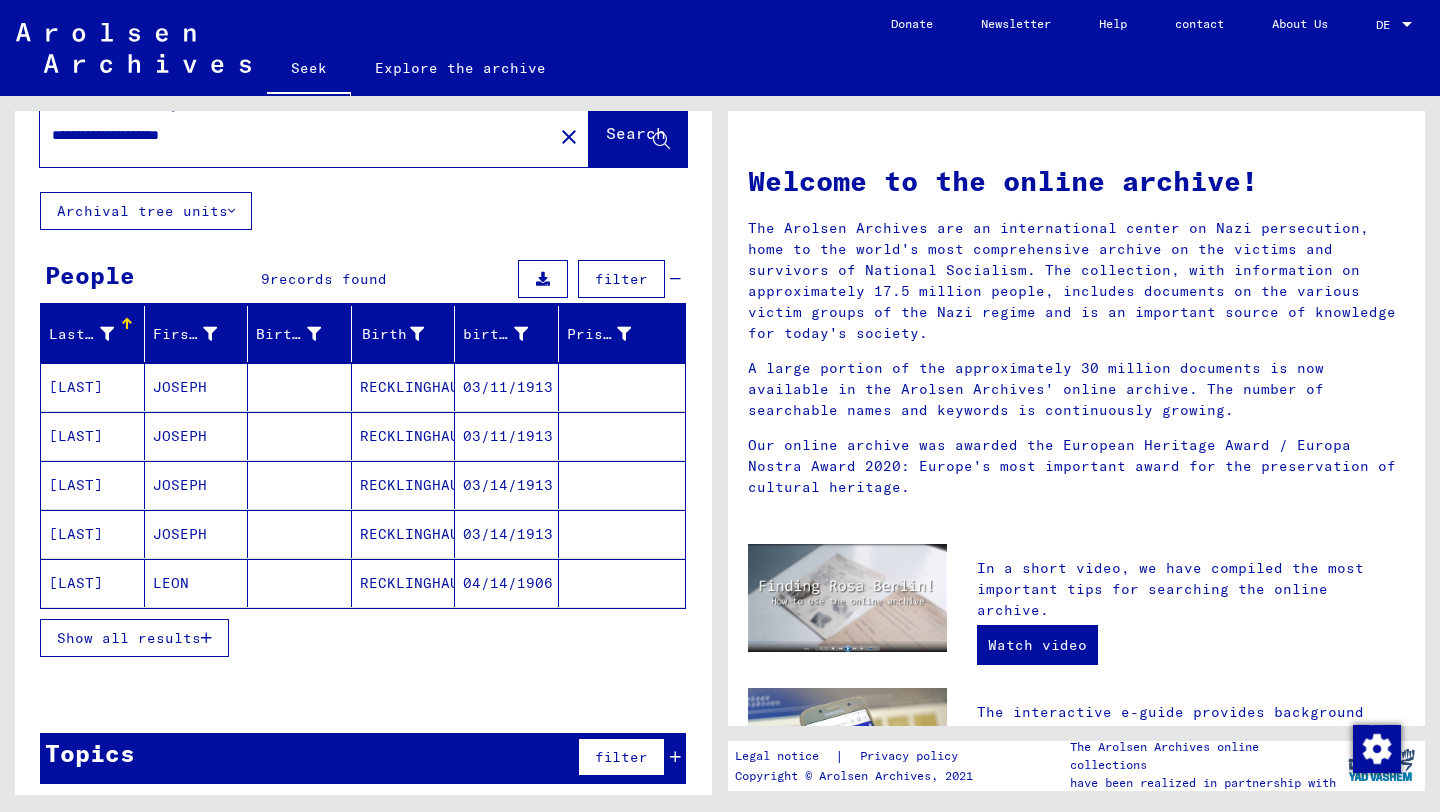 scroll, scrollTop: 48, scrollLeft: 0, axis: vertical 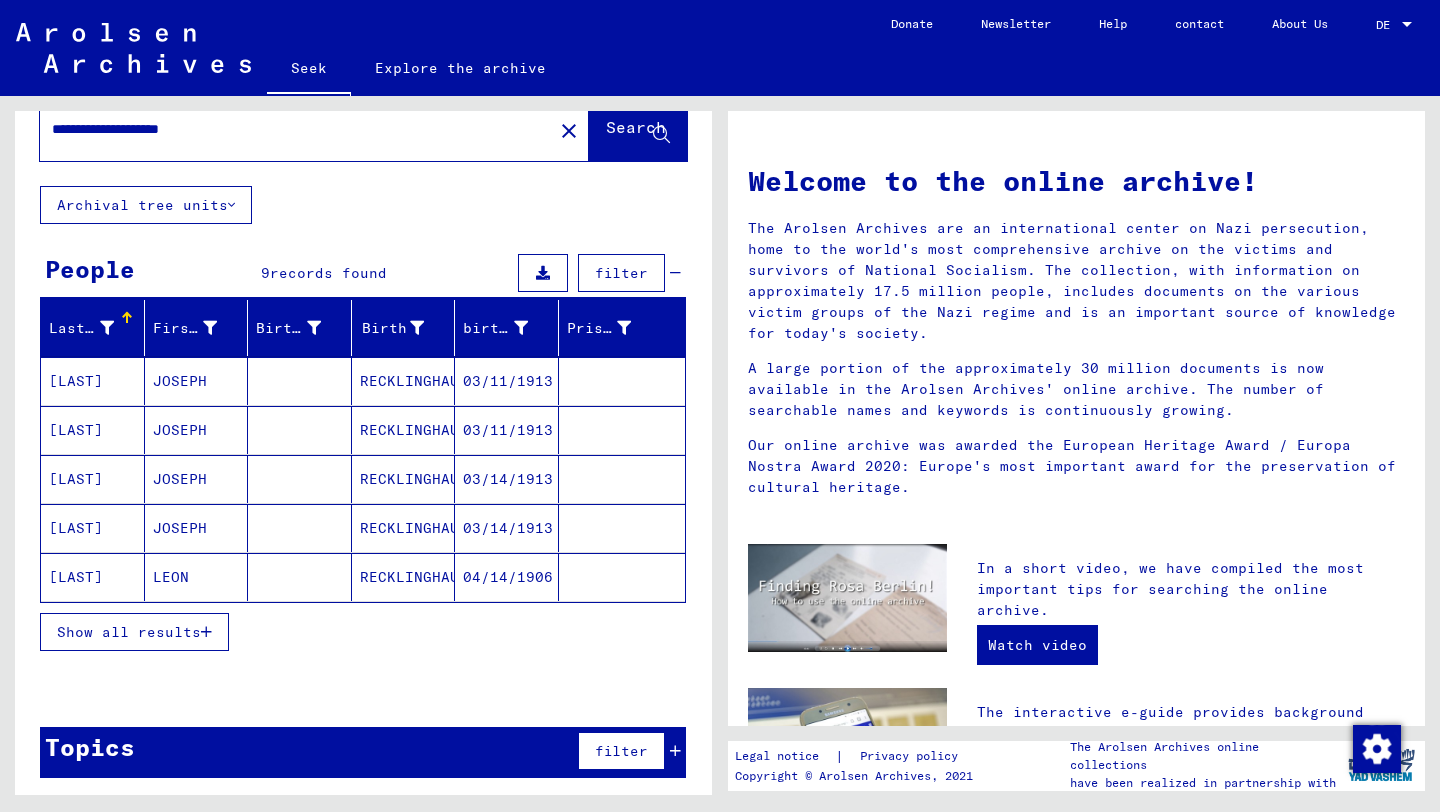 click on "Show all results" at bounding box center (129, 632) 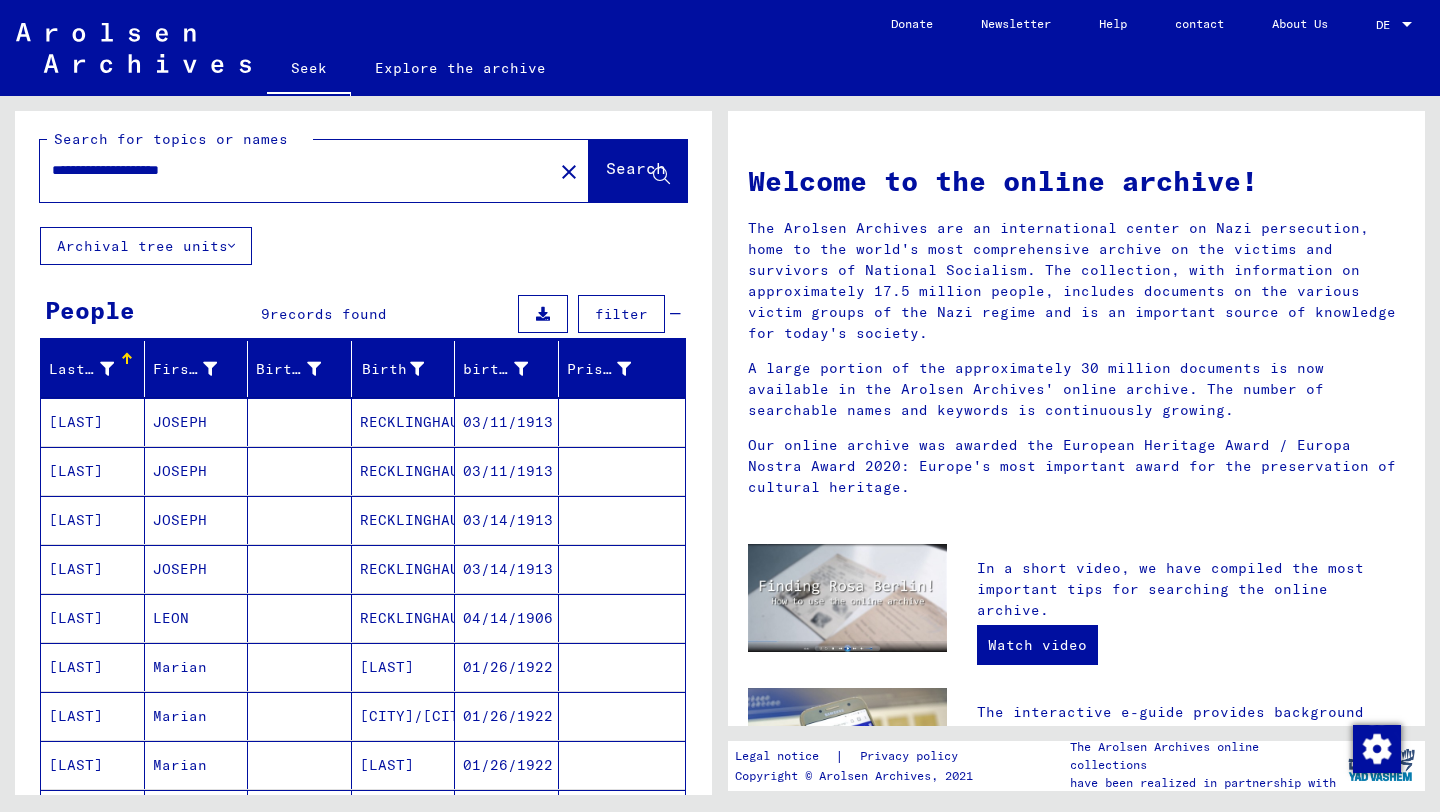 scroll, scrollTop: 0, scrollLeft: 0, axis: both 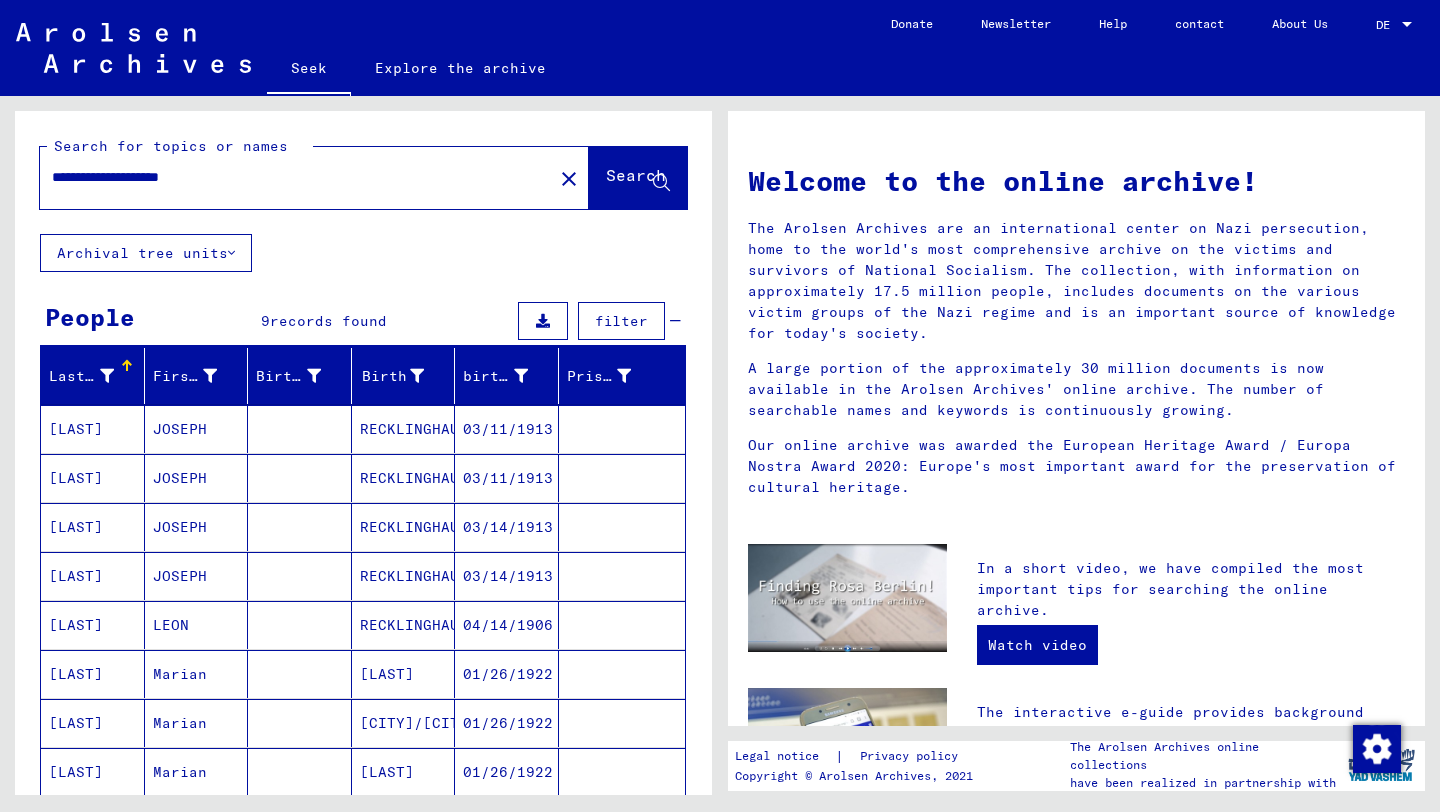 click on "**********" at bounding box center [290, 177] 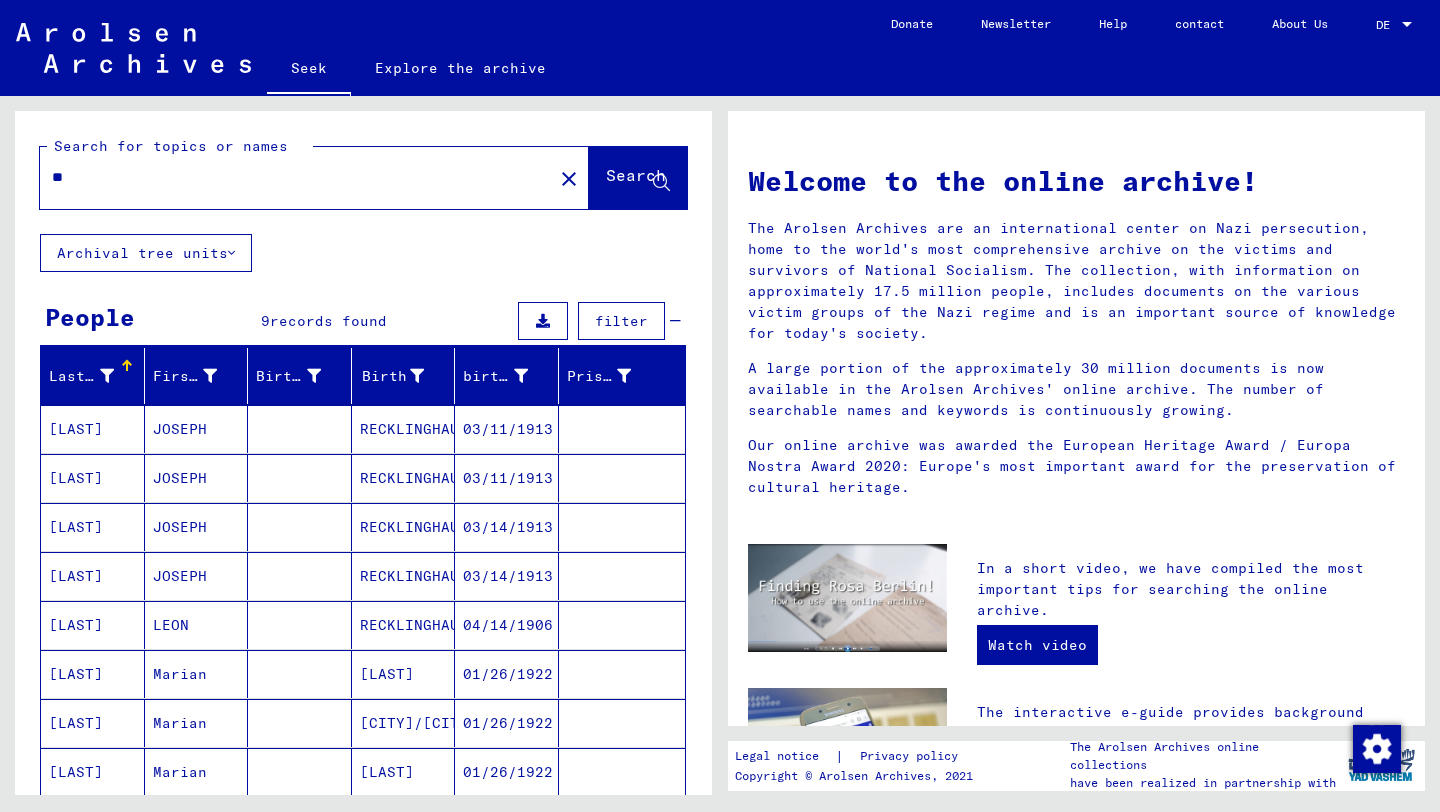 type on "*" 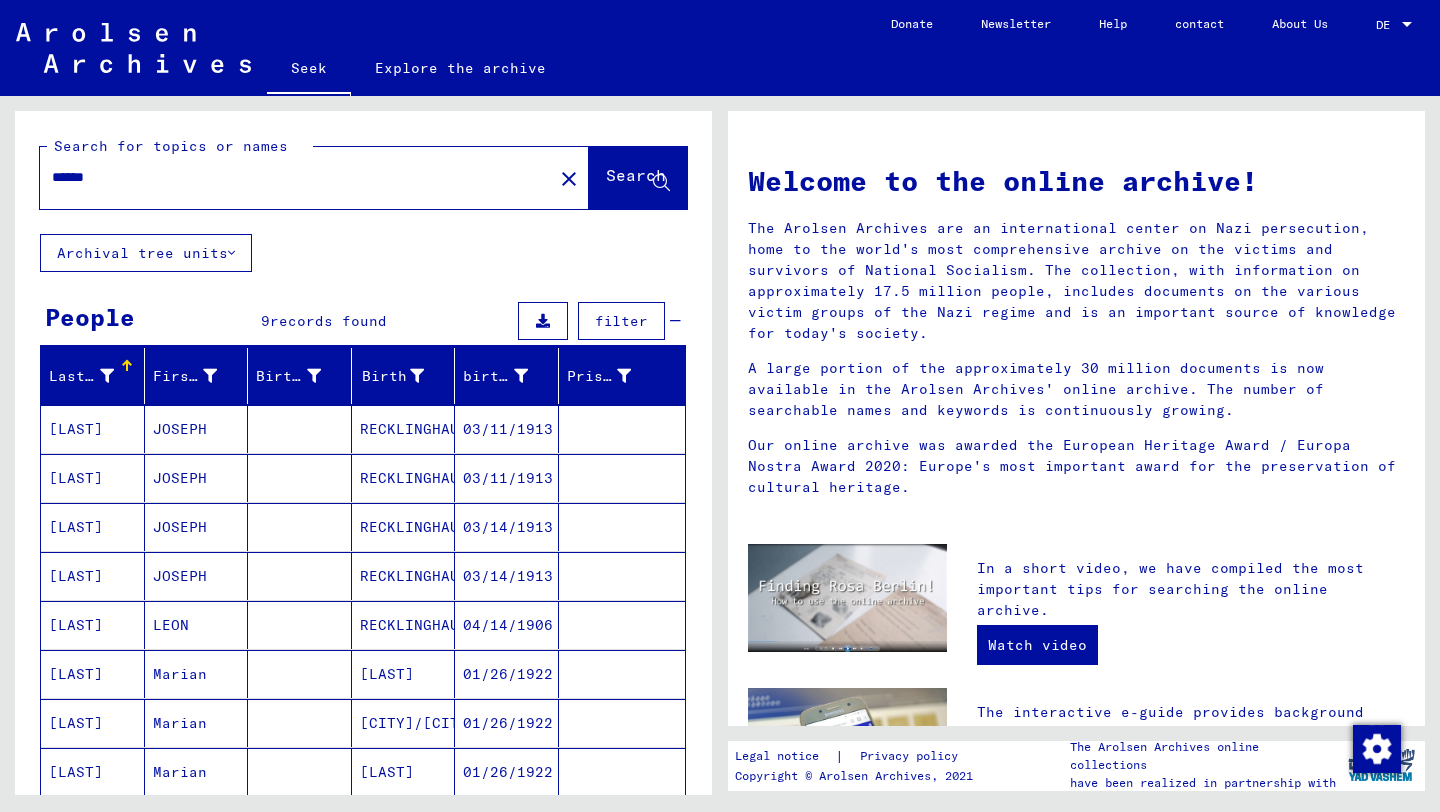 type on "******" 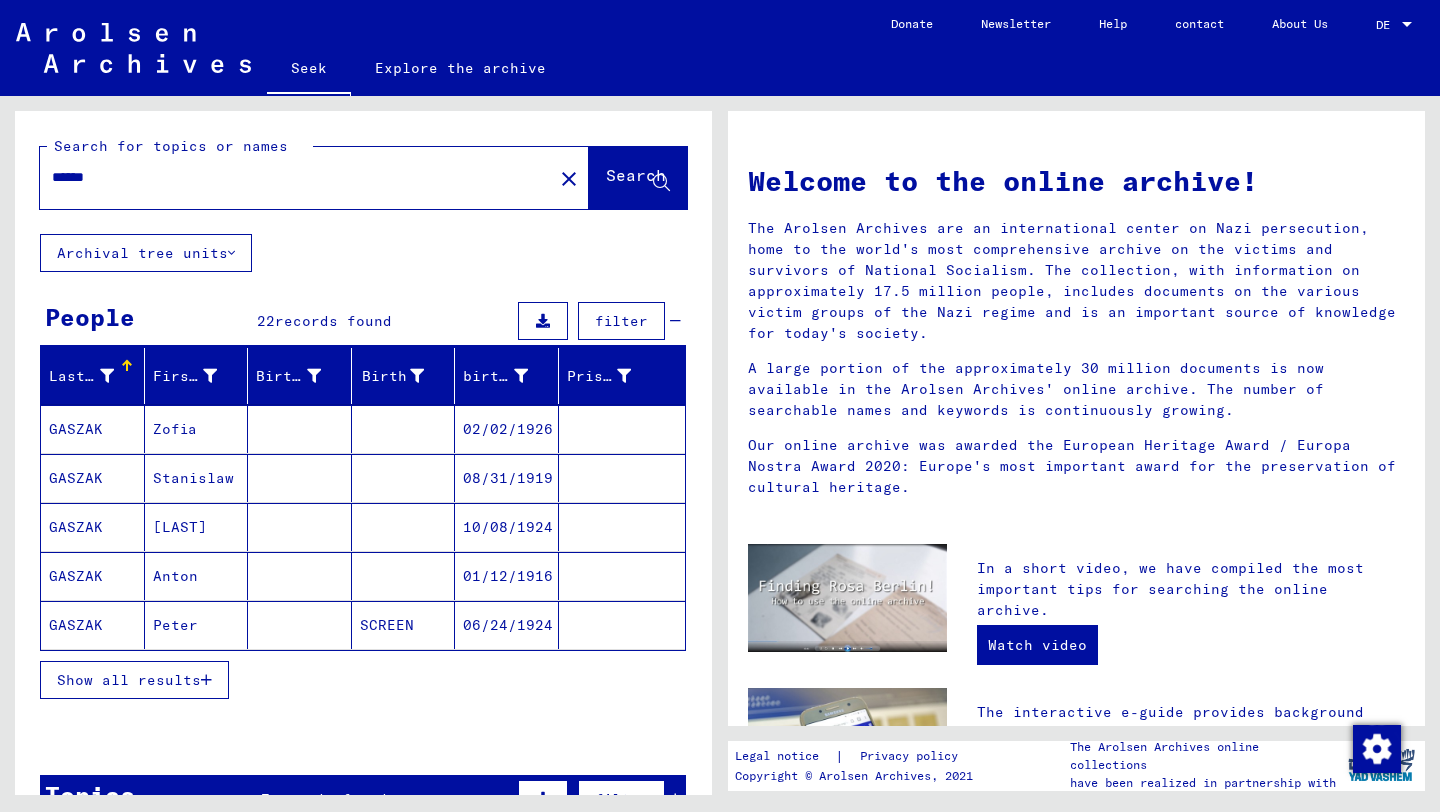click on "GASZAK" at bounding box center (76, 527) 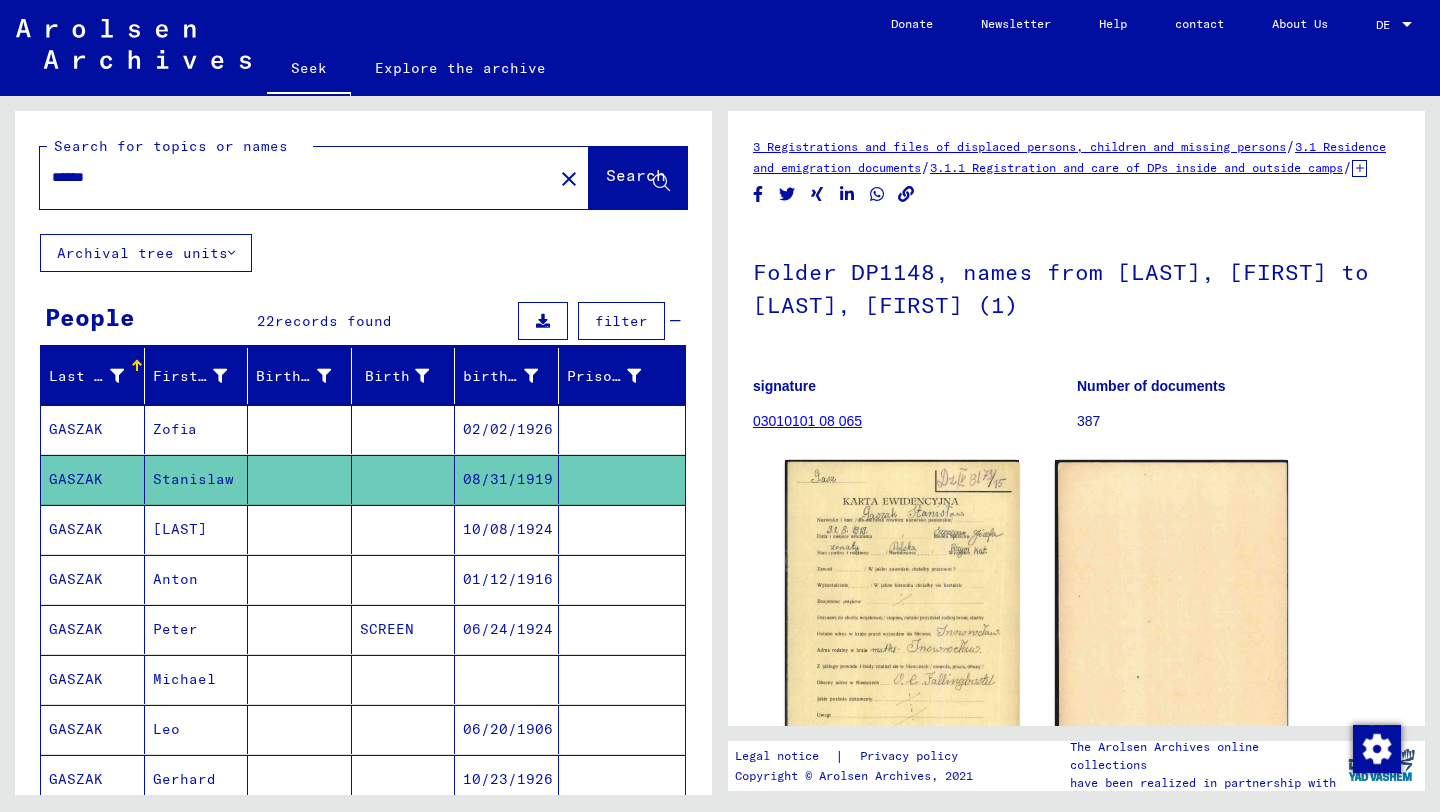 scroll, scrollTop: 0, scrollLeft: 0, axis: both 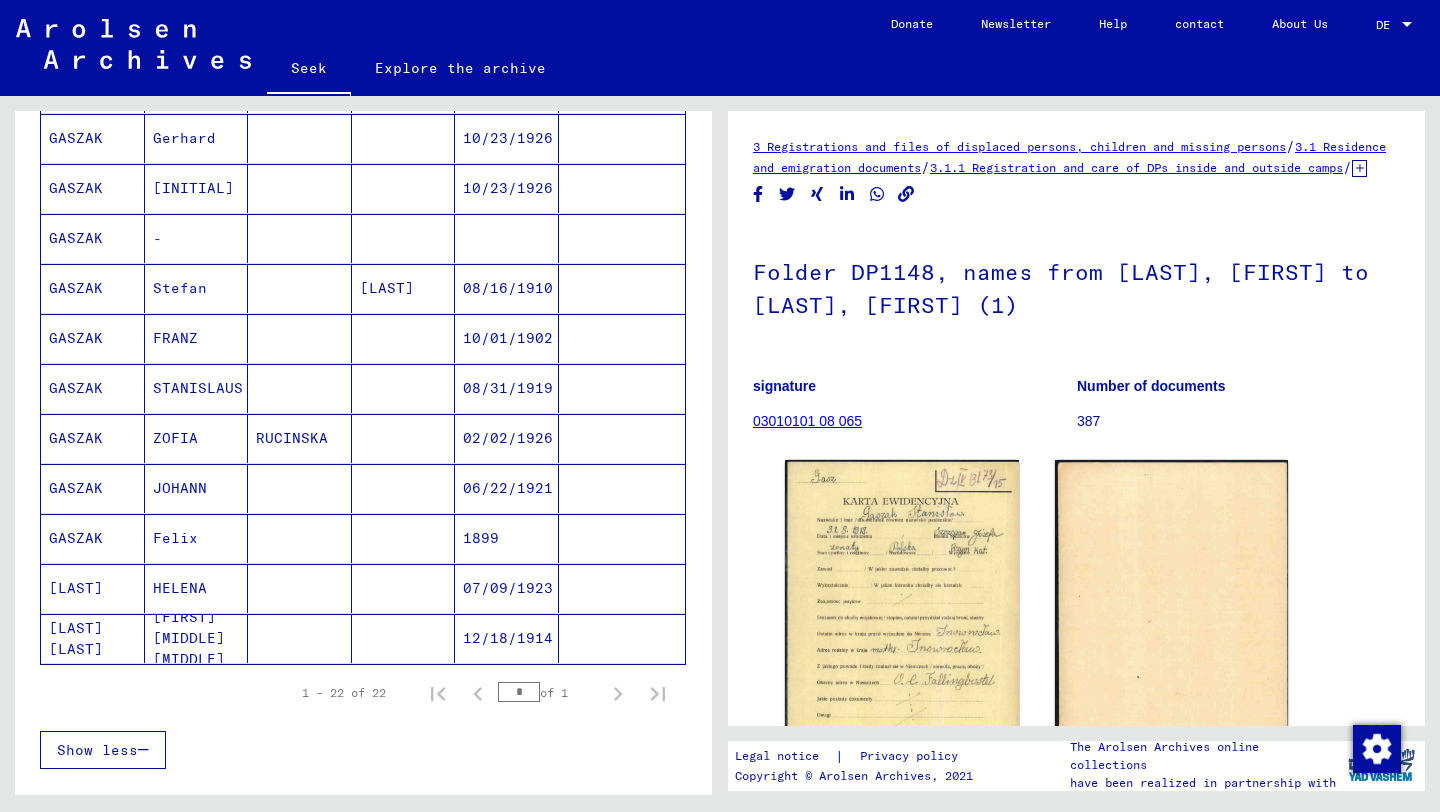 click on "GASZAK" at bounding box center [76, 438] 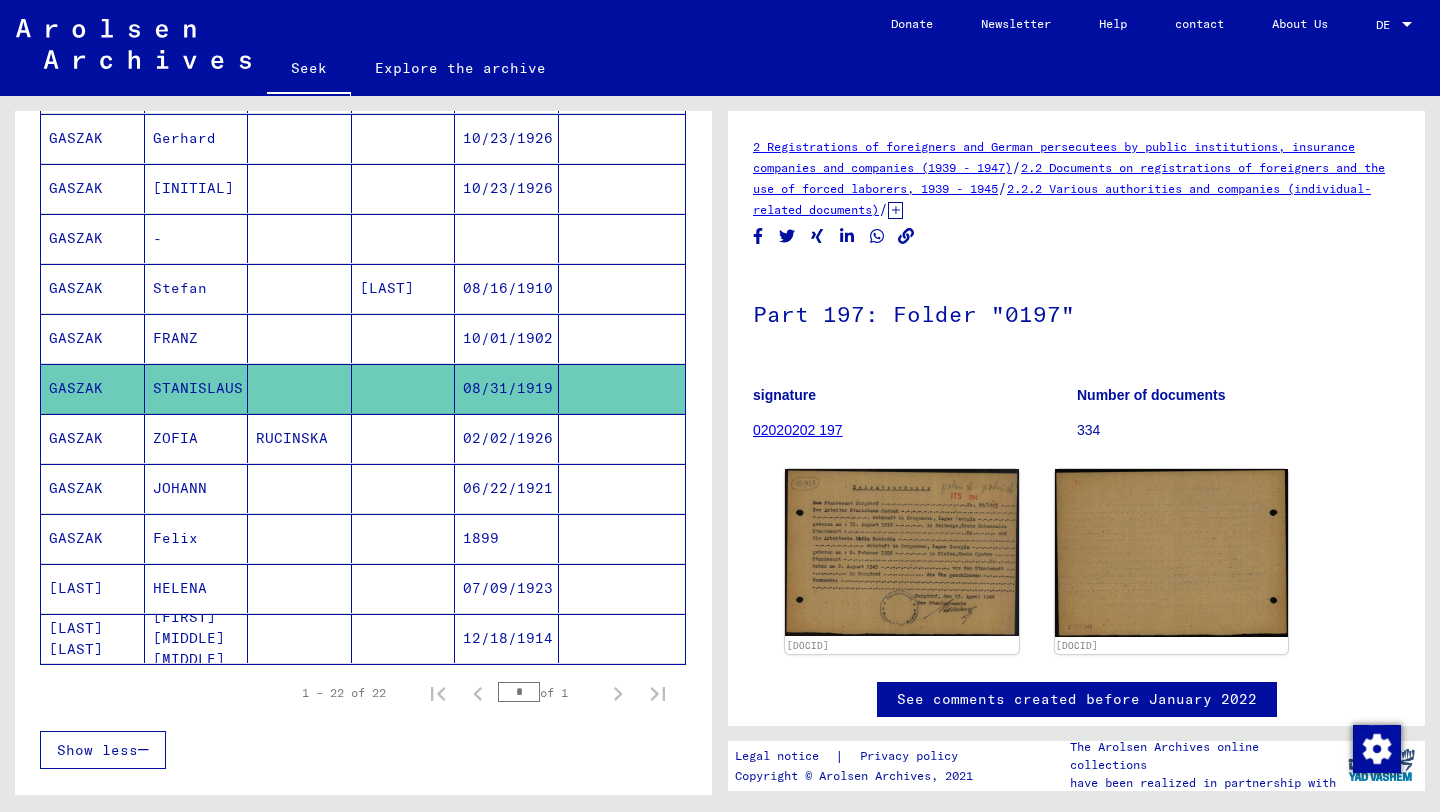 scroll, scrollTop: 0, scrollLeft: 0, axis: both 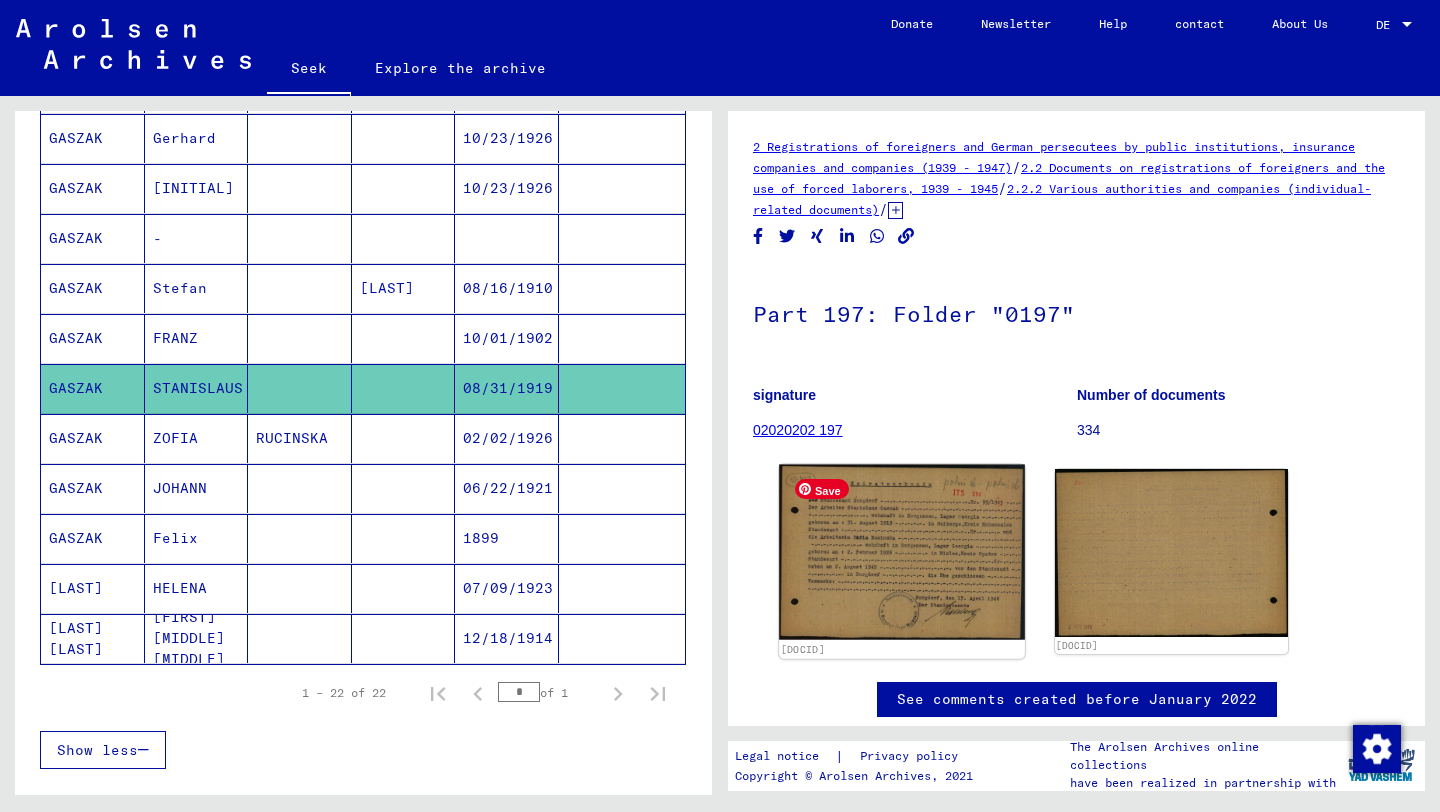 click 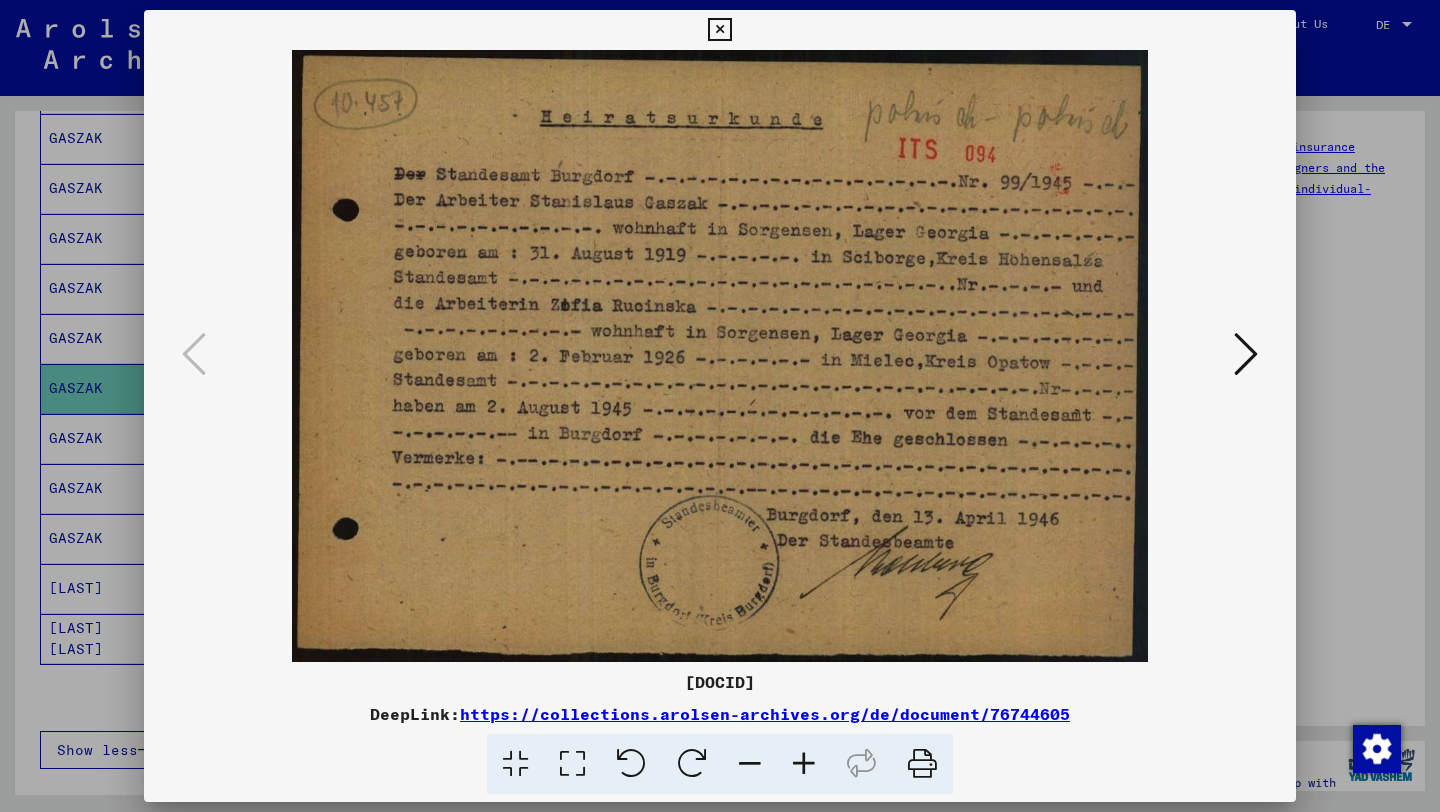 click at bounding box center [719, 30] 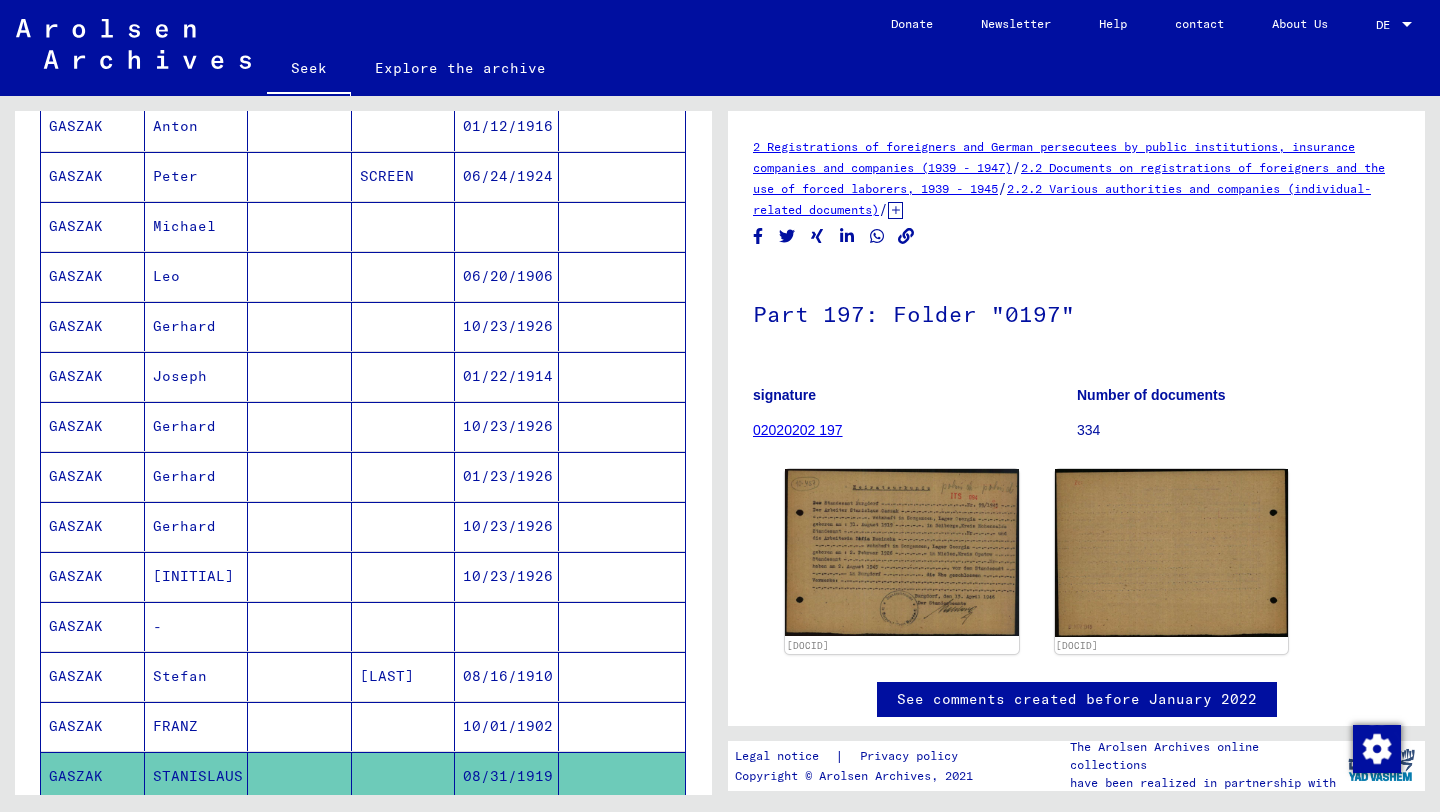 scroll, scrollTop: 449, scrollLeft: 0, axis: vertical 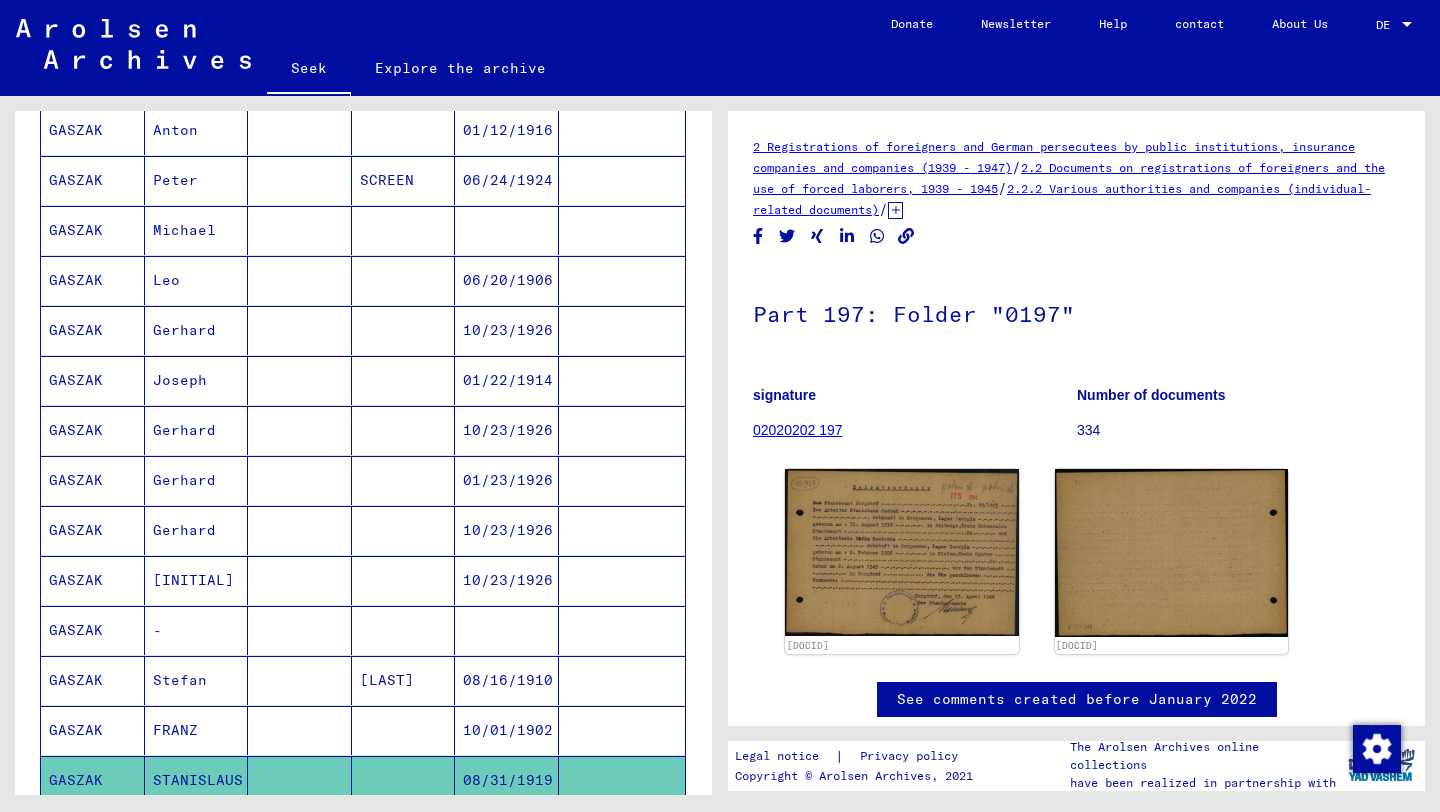 click on "GASZAK" at bounding box center [76, 280] 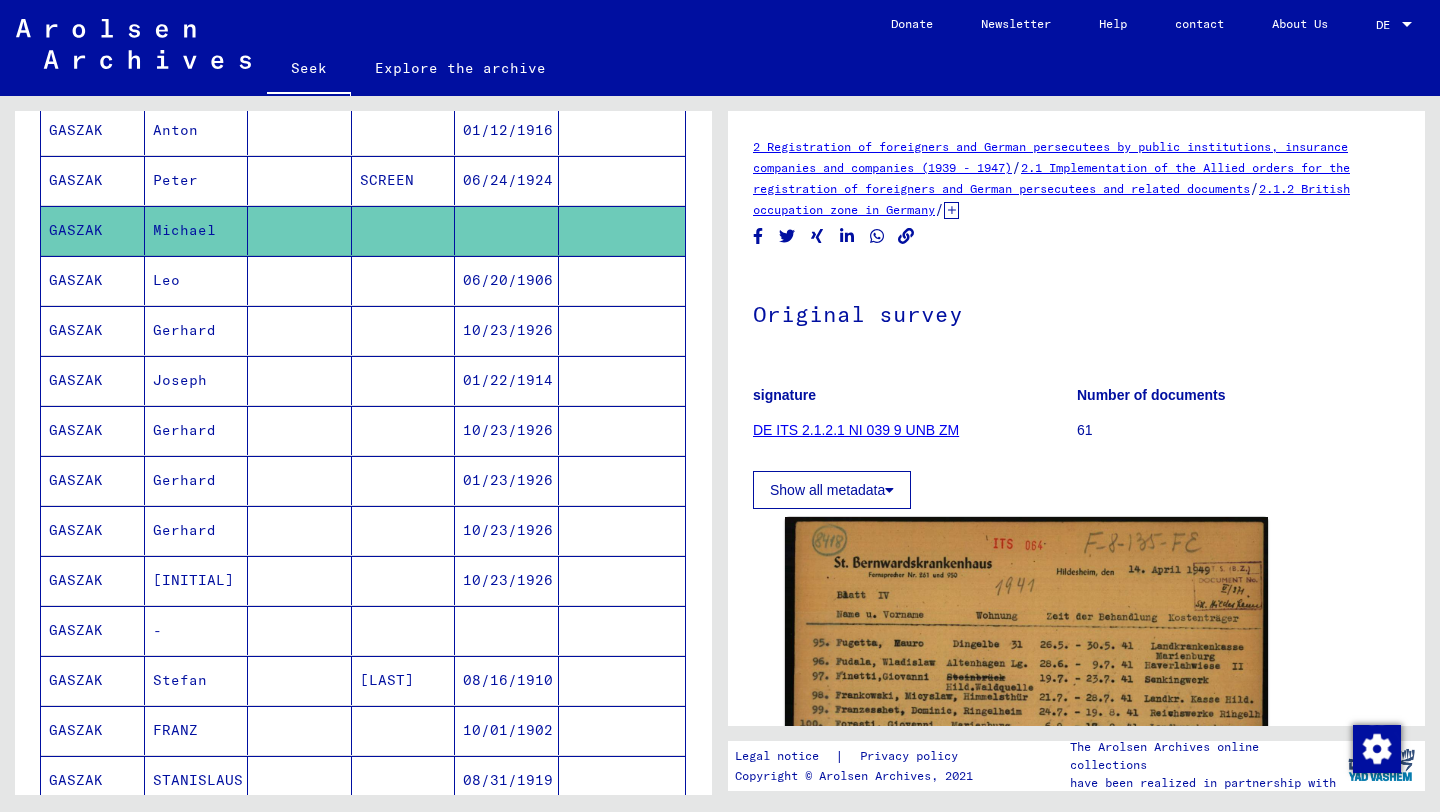 scroll, scrollTop: 0, scrollLeft: 0, axis: both 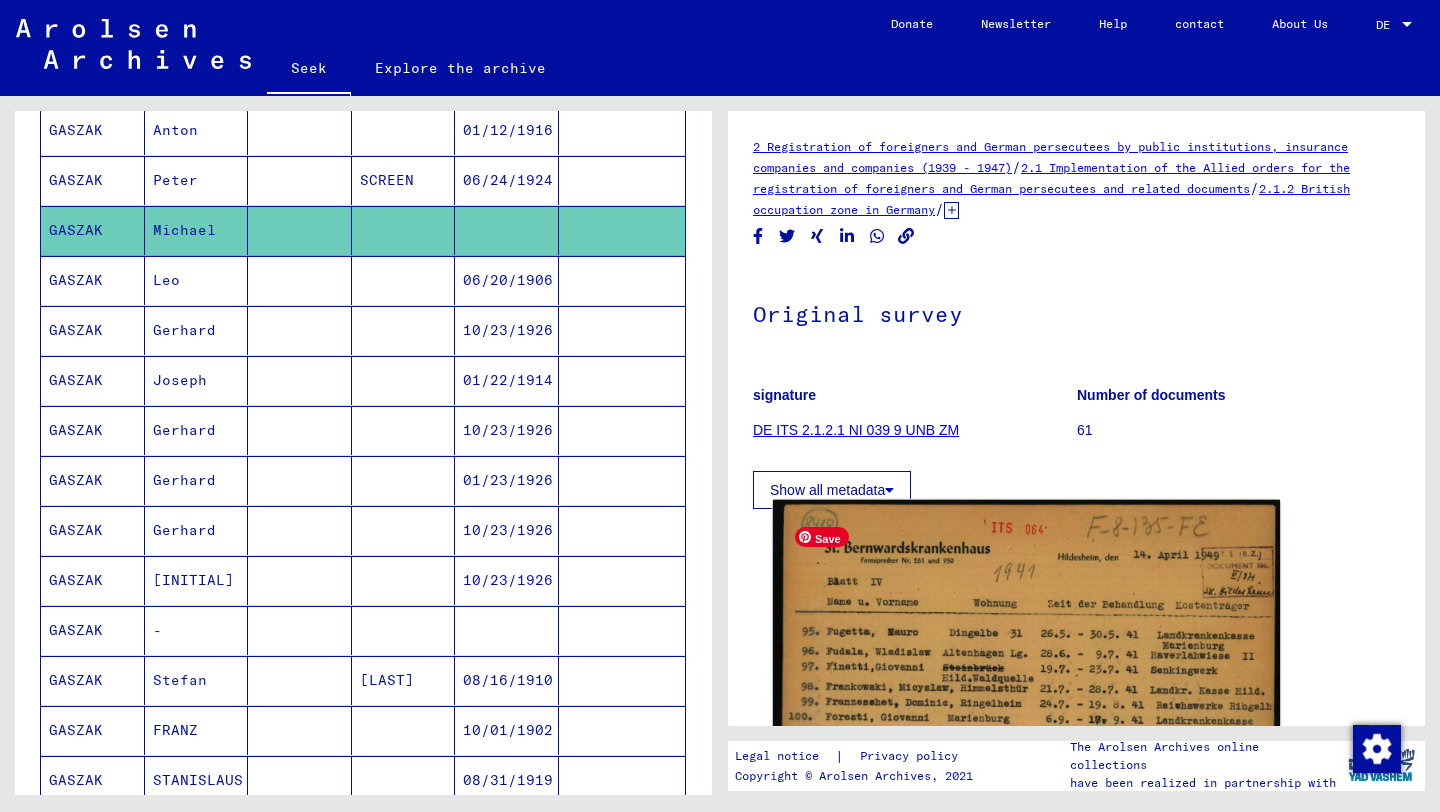 click 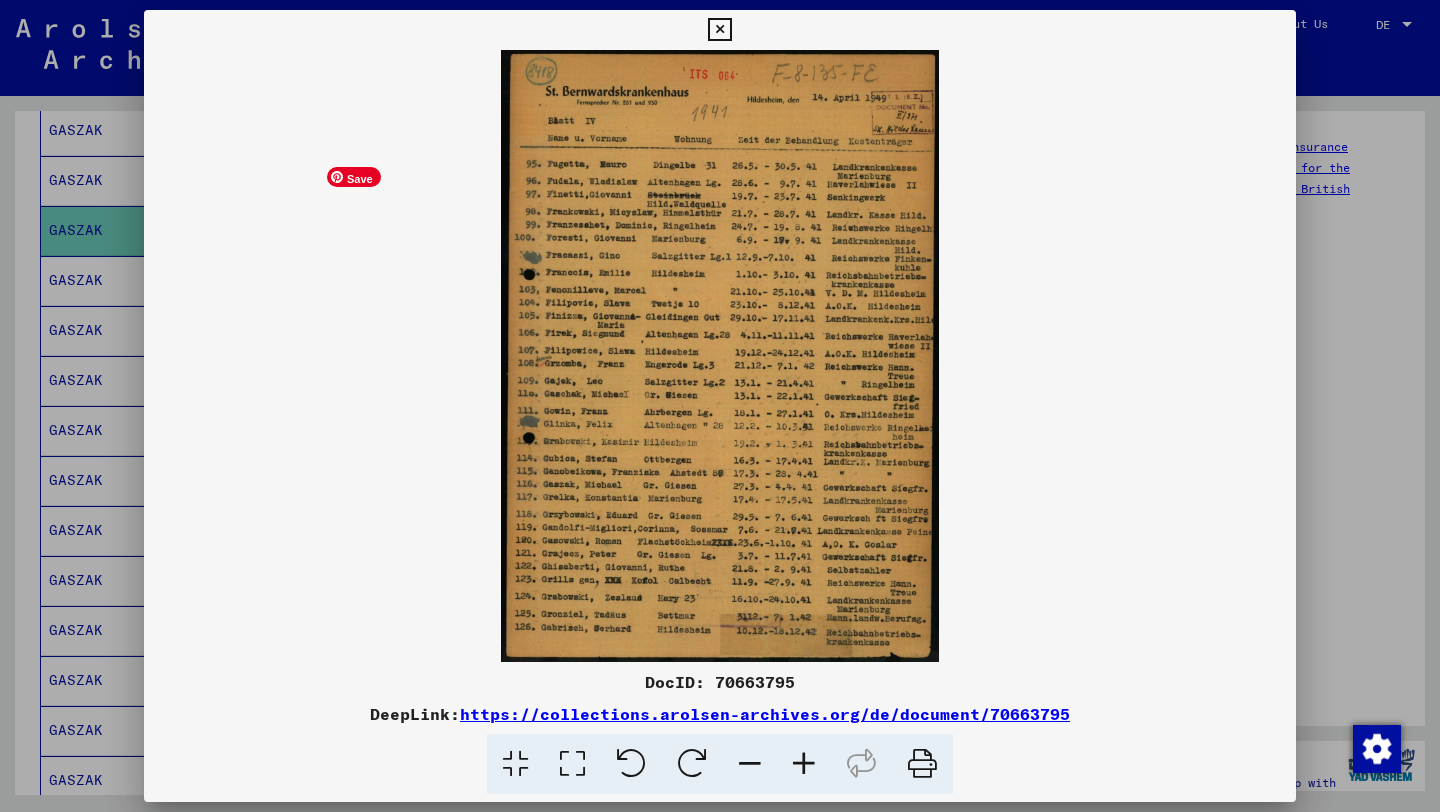 click at bounding box center (720, 356) 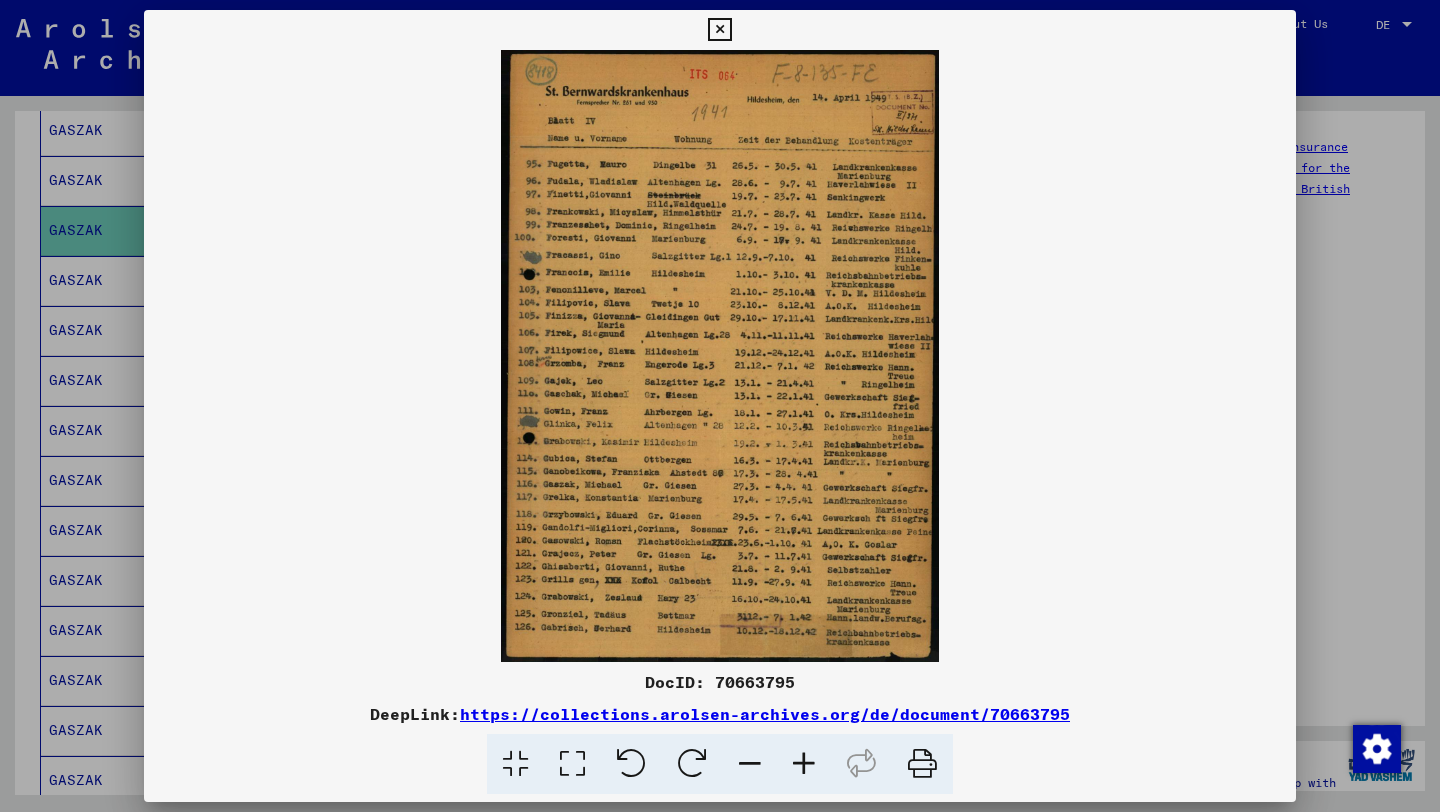click at bounding box center [804, 764] 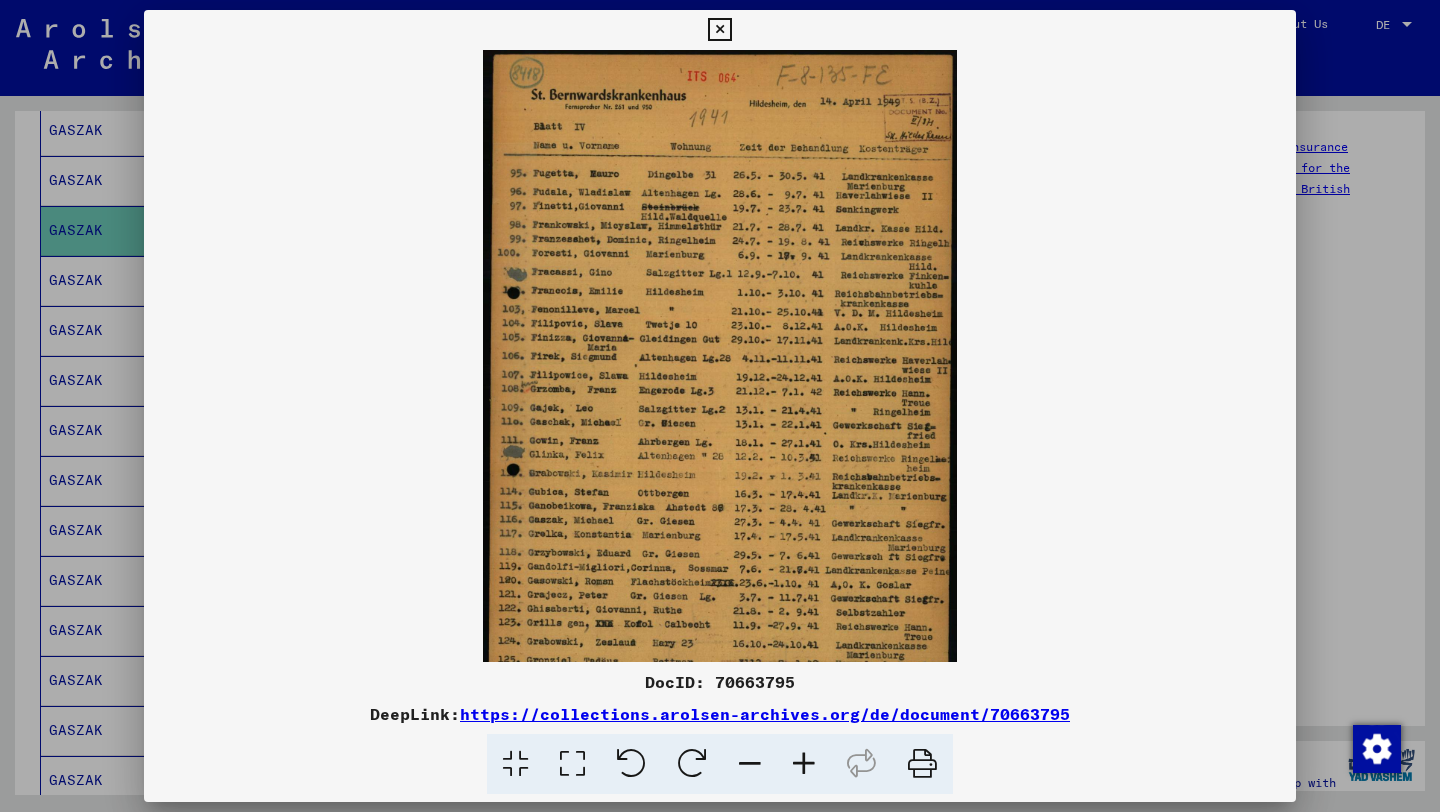 click at bounding box center [804, 764] 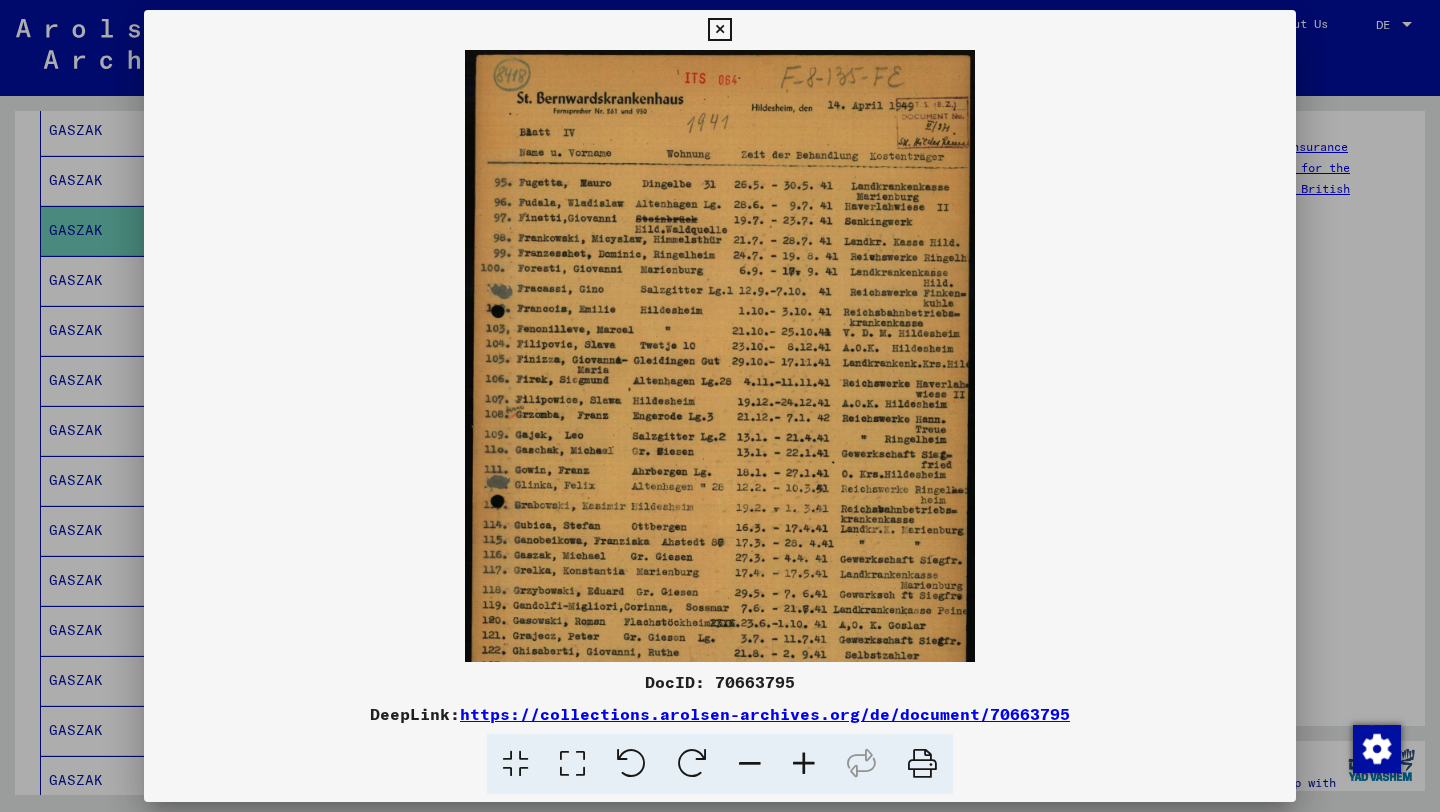 click at bounding box center [804, 764] 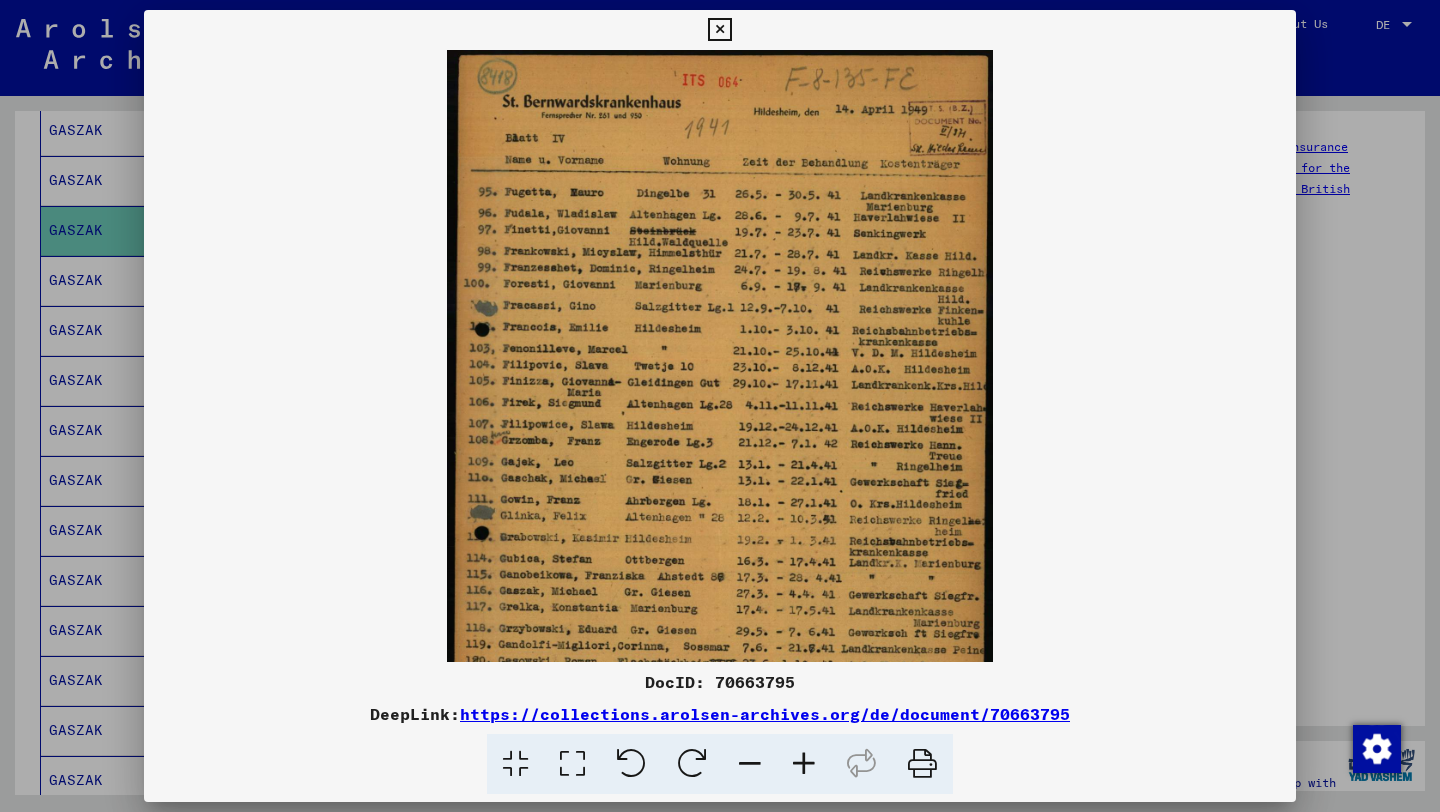 click at bounding box center [804, 764] 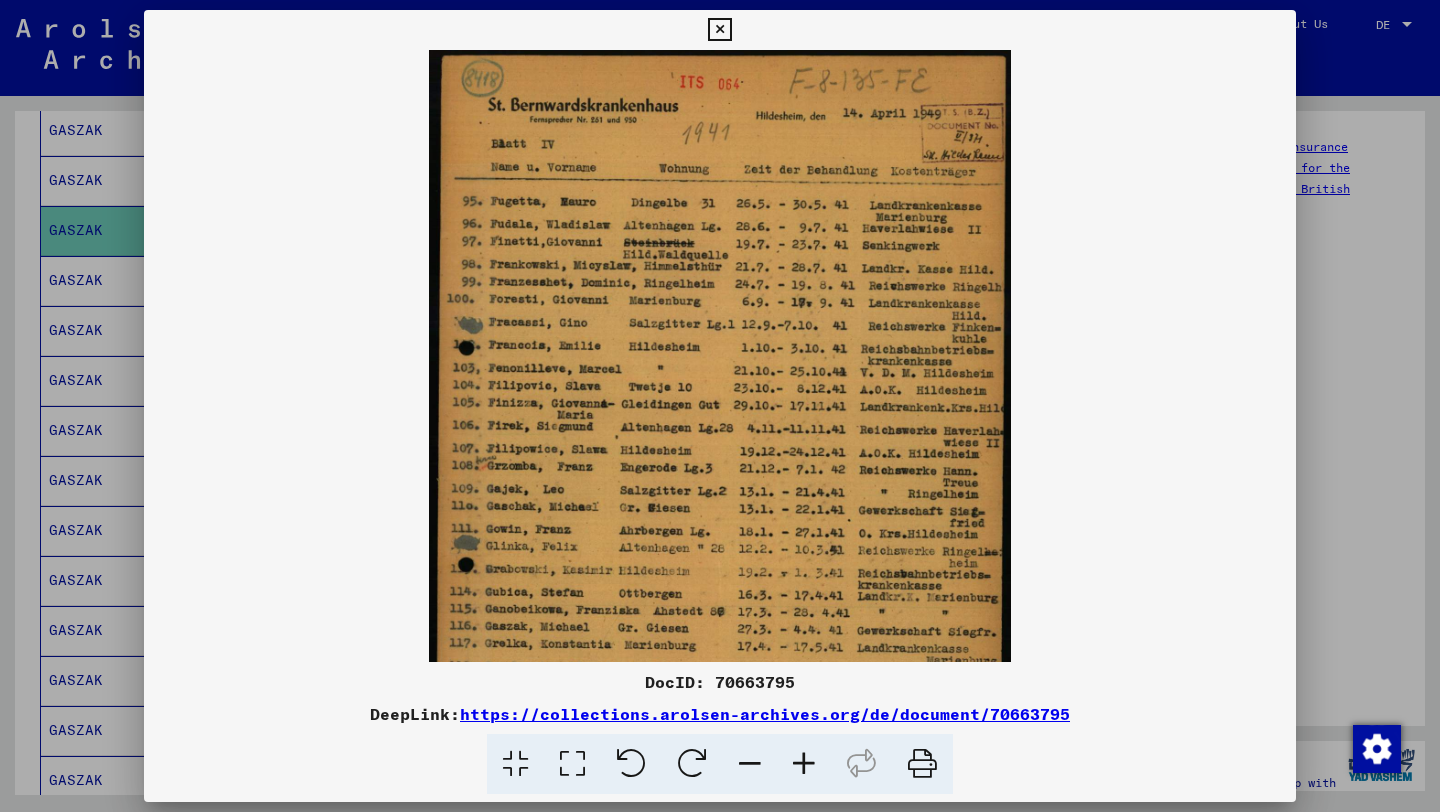 click at bounding box center (804, 764) 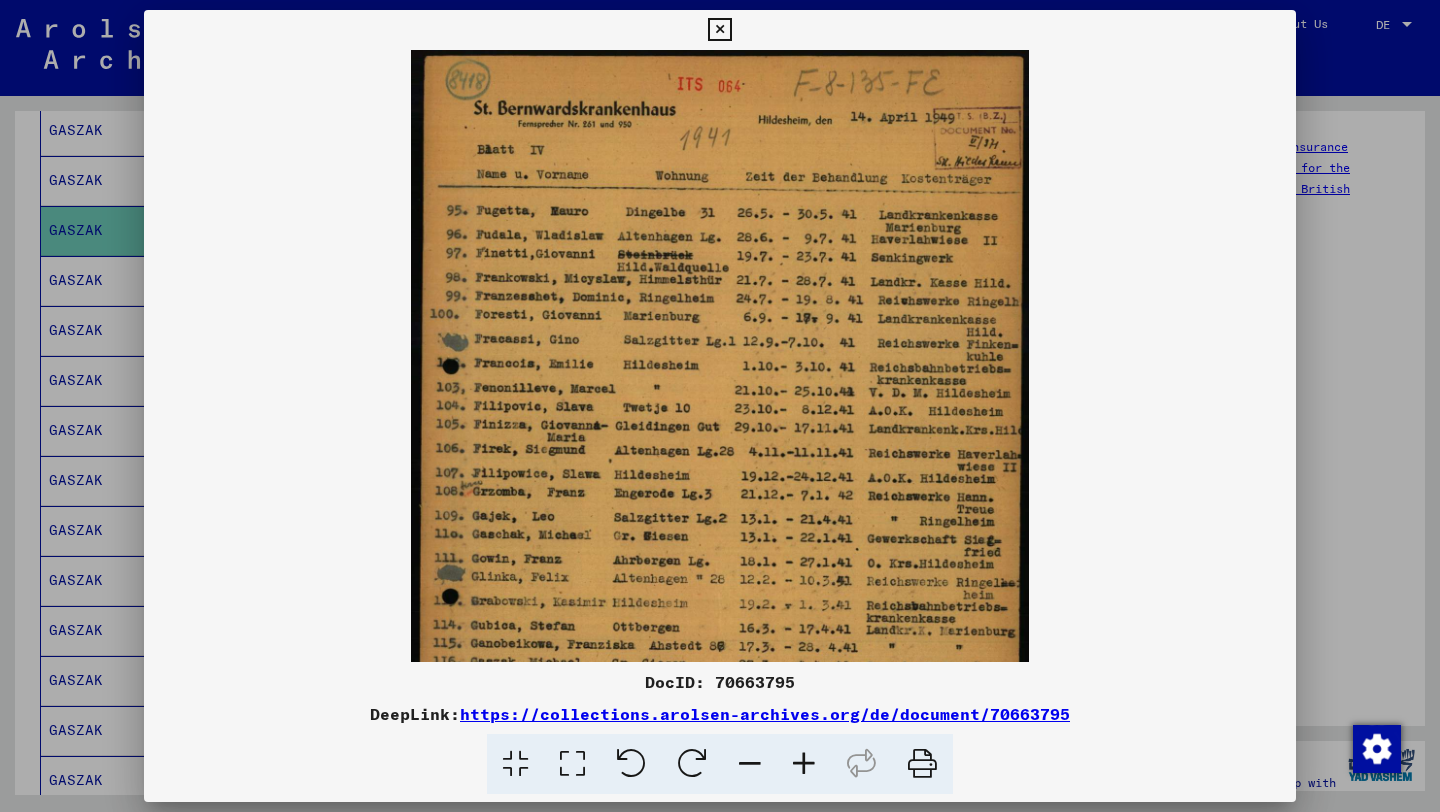 click at bounding box center (804, 764) 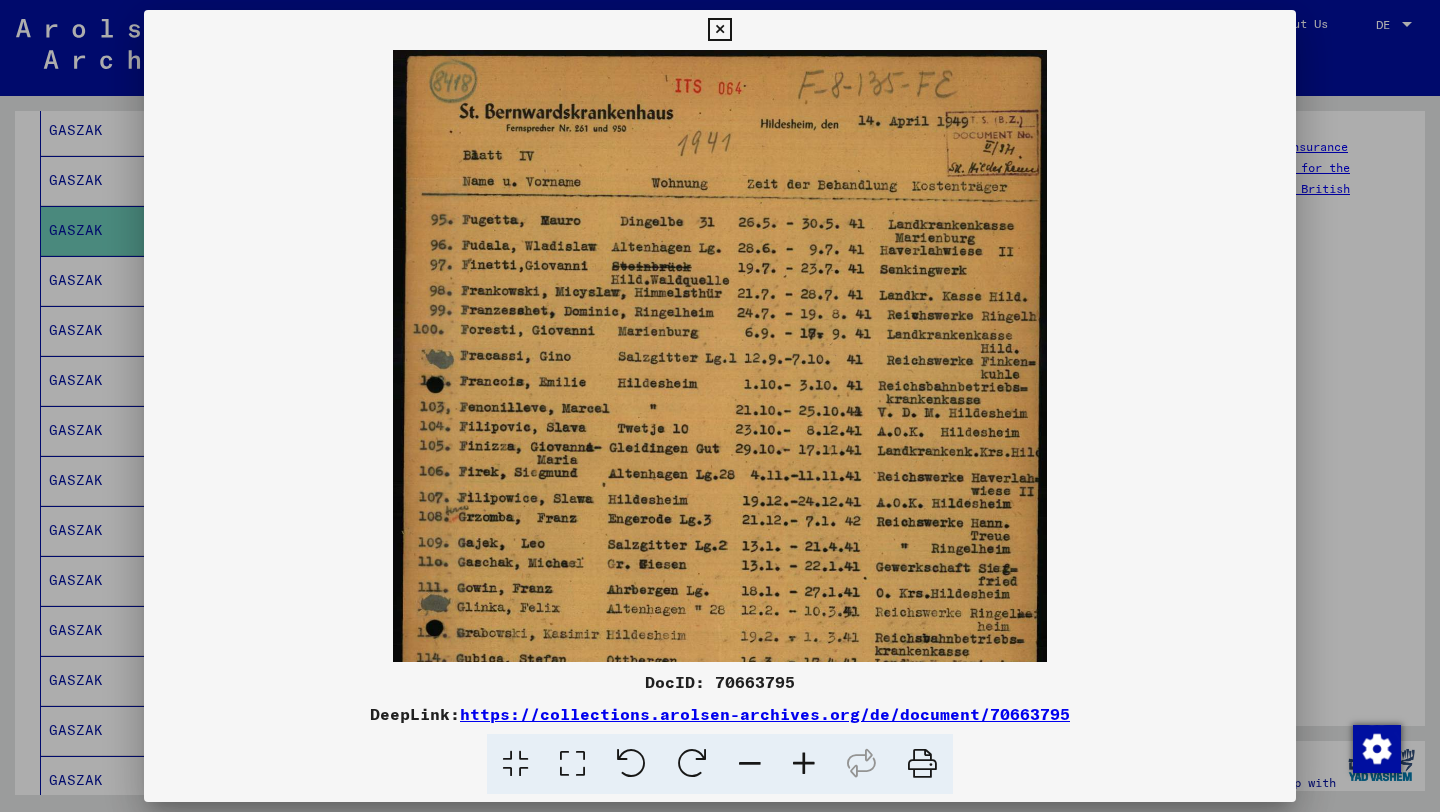 click at bounding box center (804, 764) 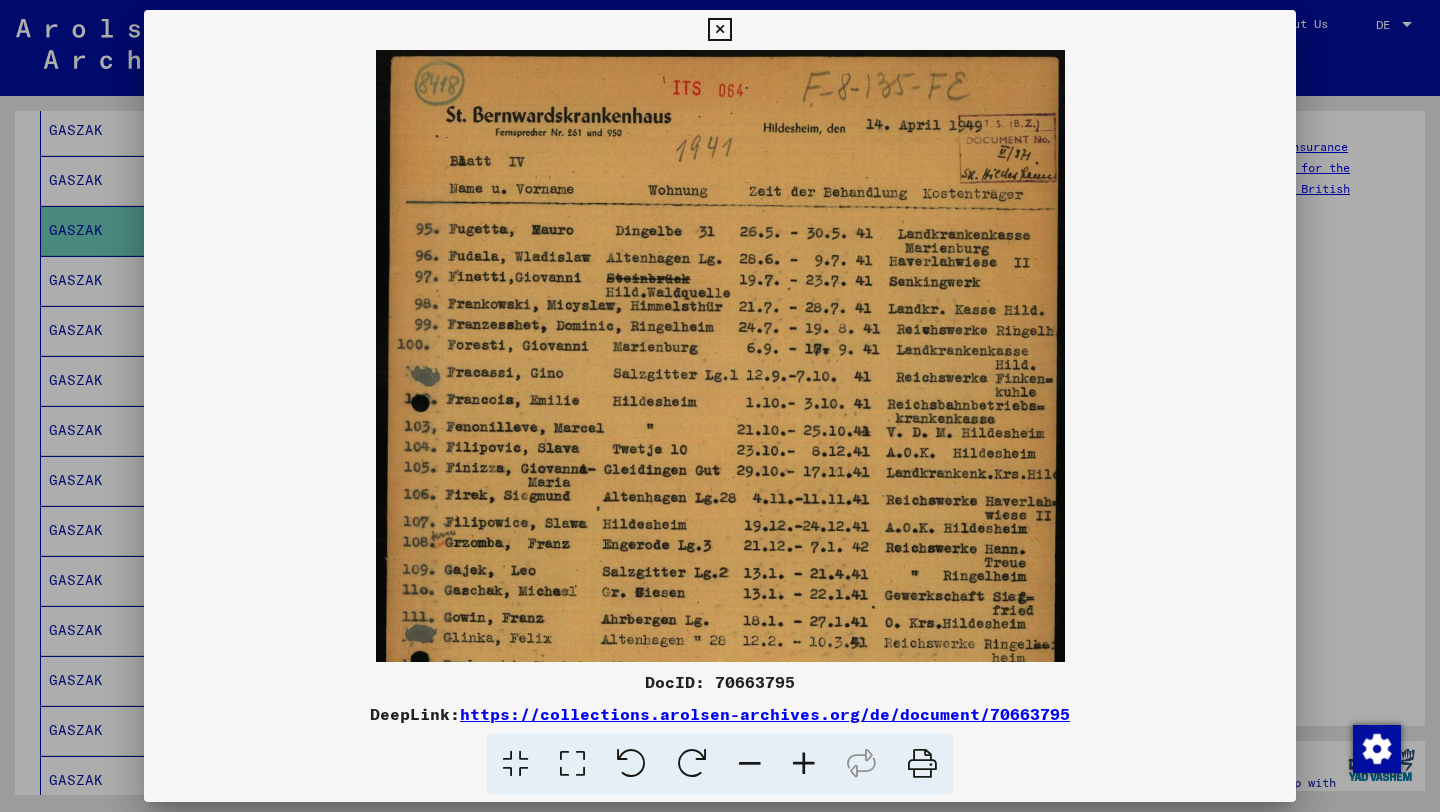 click at bounding box center (804, 764) 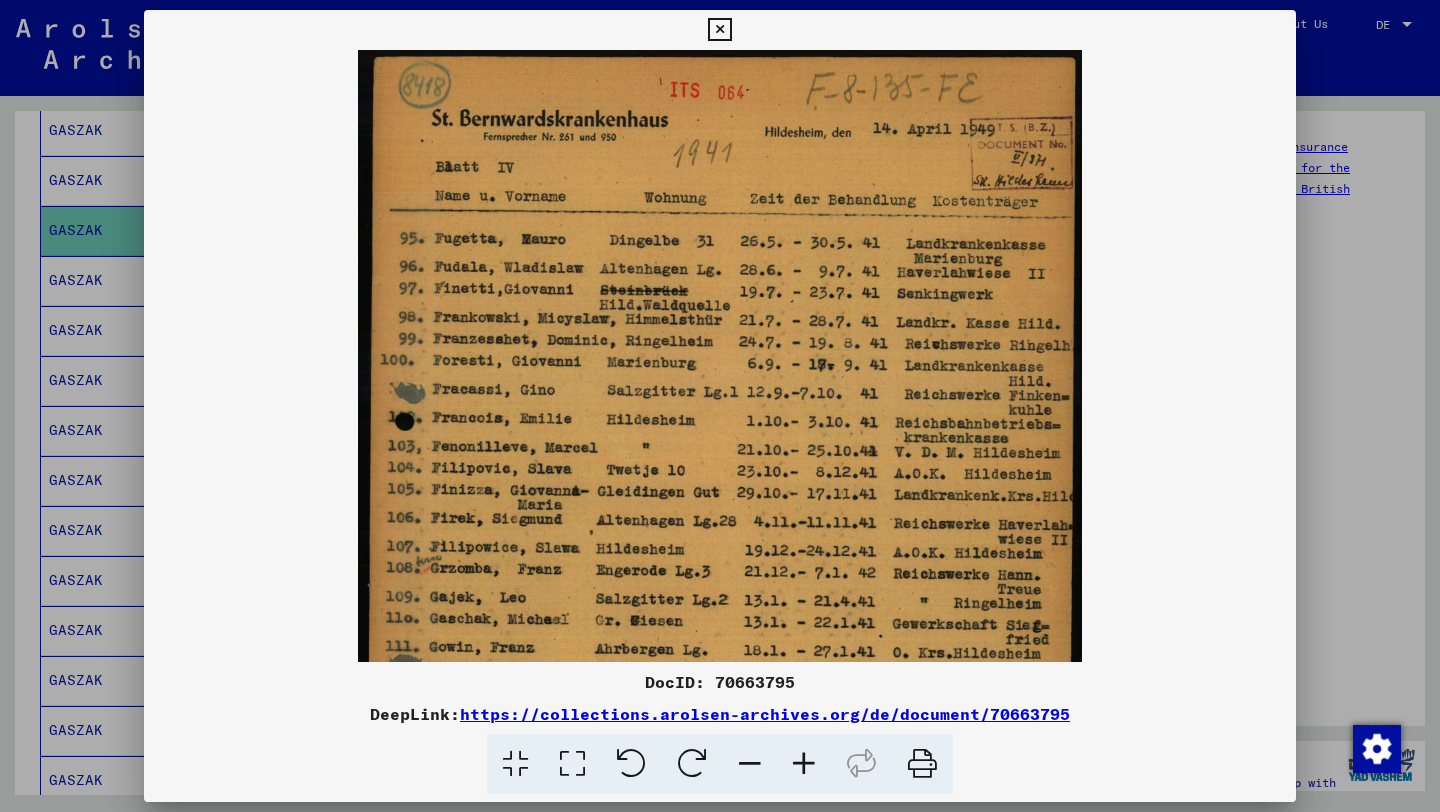 click at bounding box center [804, 764] 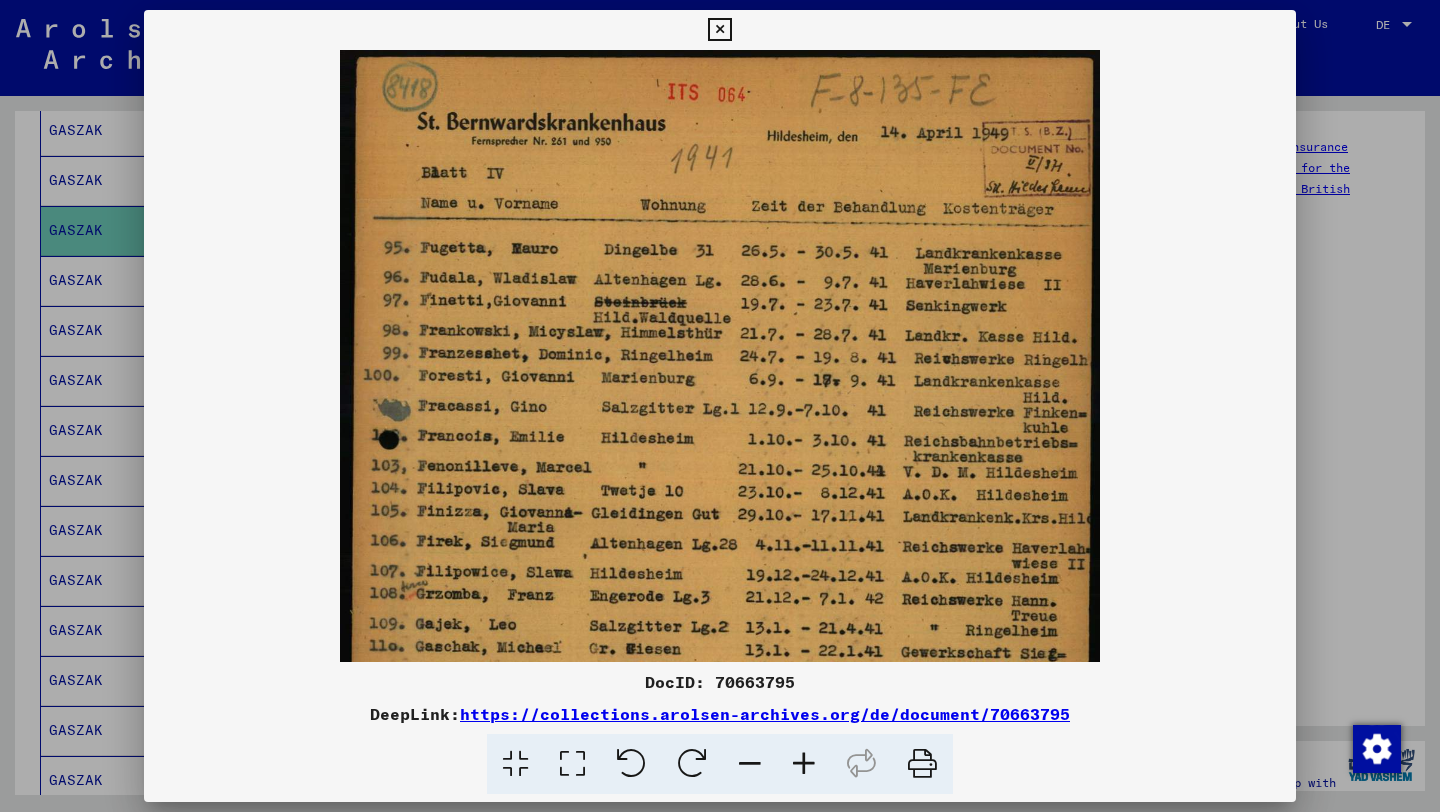 click at bounding box center [804, 764] 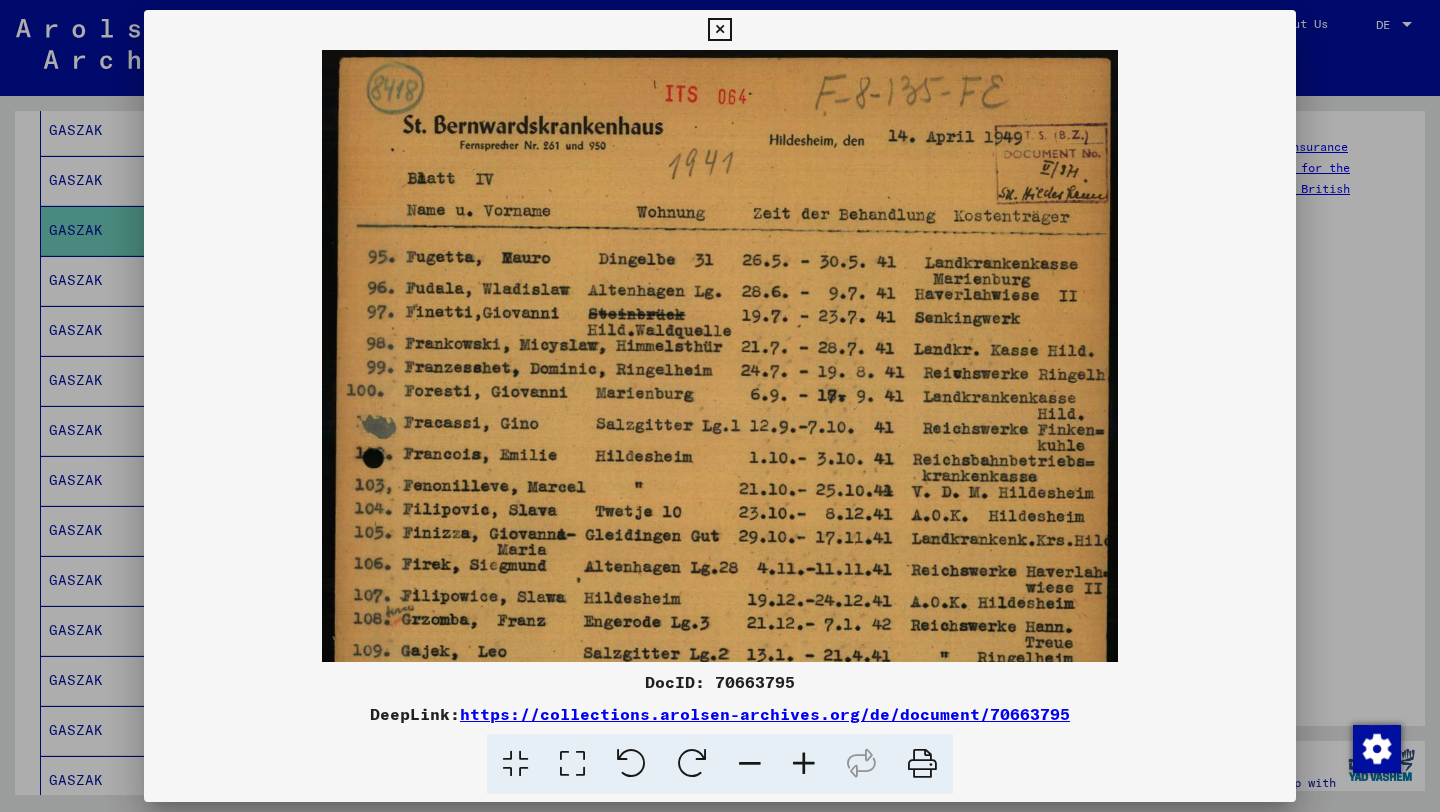 click at bounding box center [804, 764] 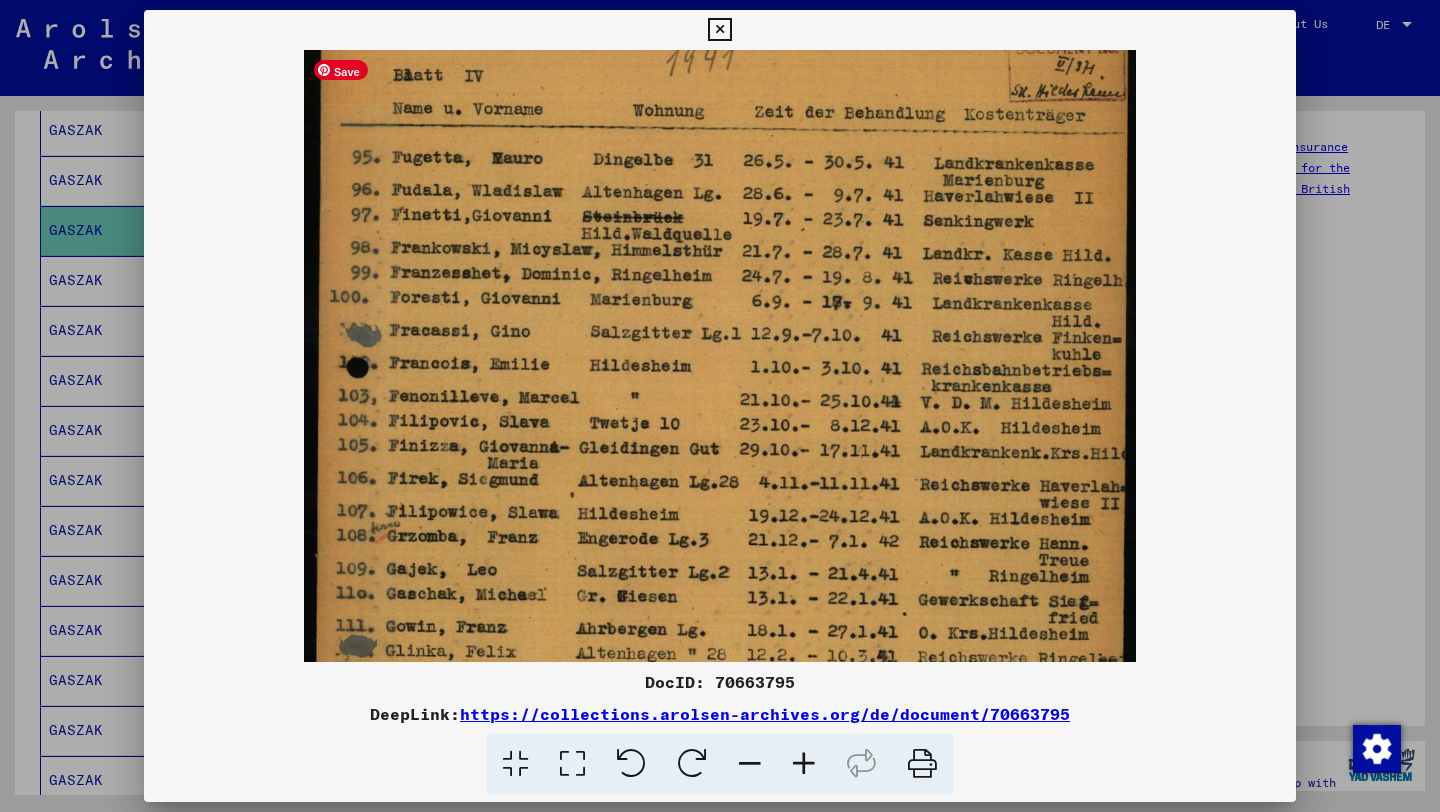scroll, scrollTop: 149, scrollLeft: 0, axis: vertical 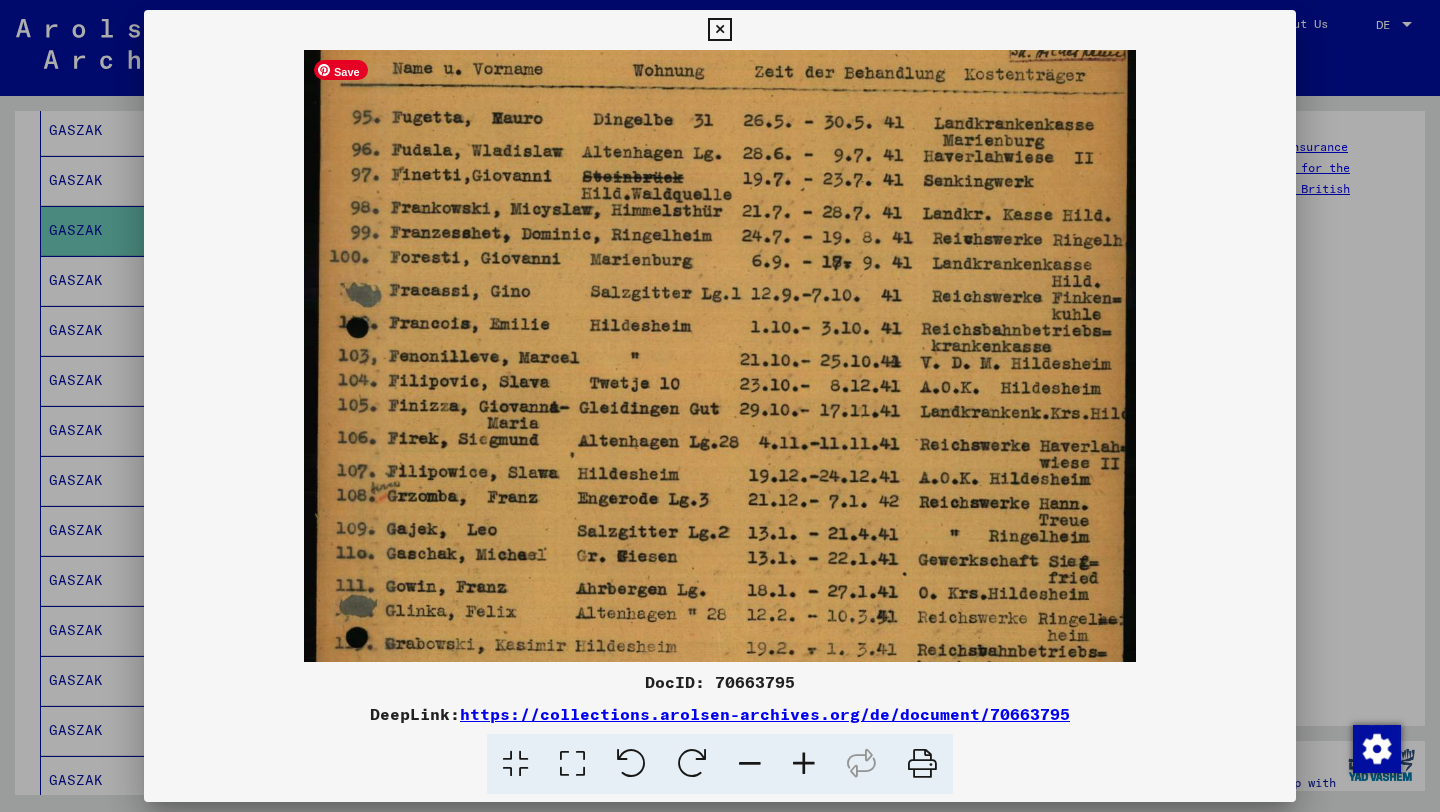 drag, startPoint x: 597, startPoint y: 464, endPoint x: 614, endPoint y: 315, distance: 149.96666 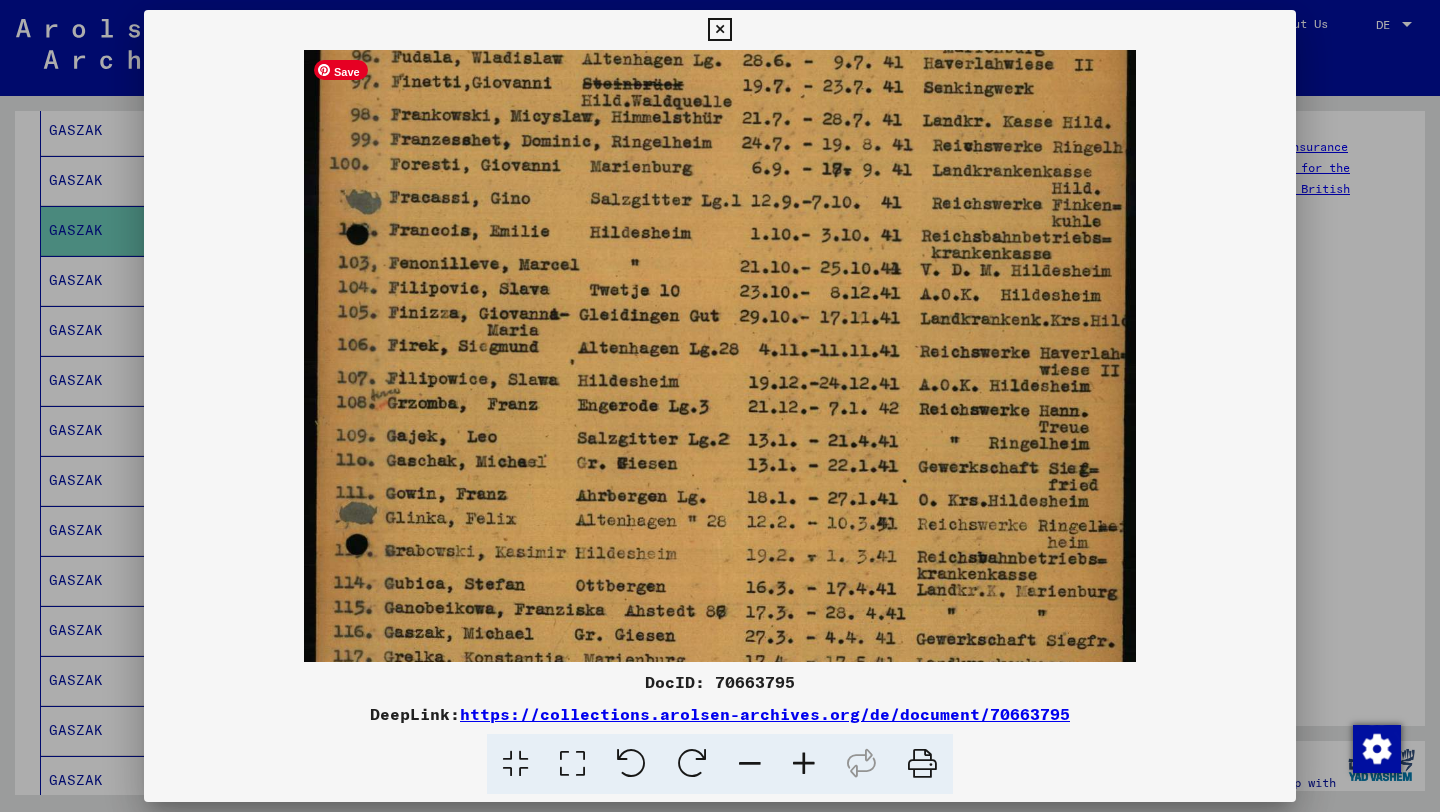 scroll, scrollTop: 241, scrollLeft: 0, axis: vertical 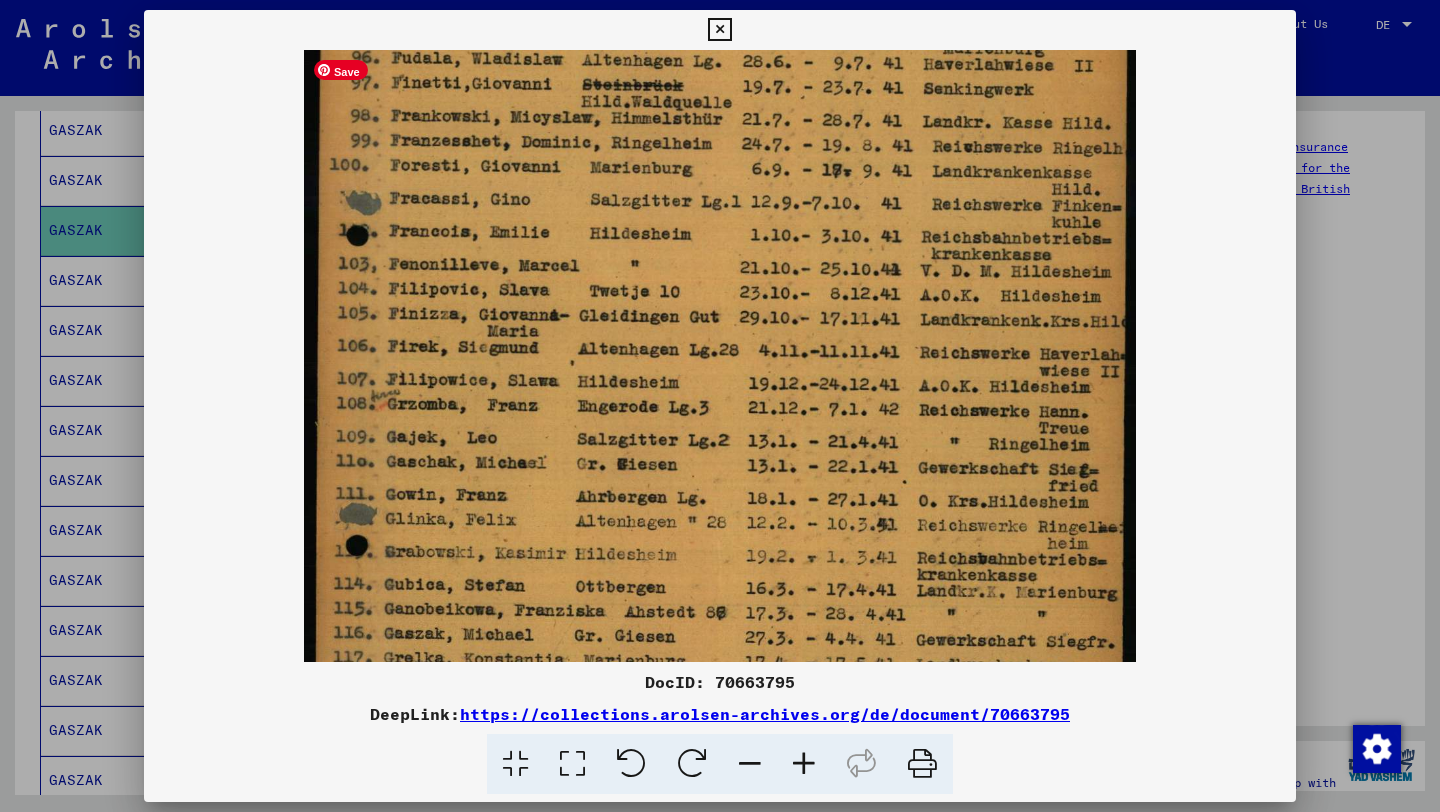 drag, startPoint x: 578, startPoint y: 428, endPoint x: 617, endPoint y: 335, distance: 100.84642 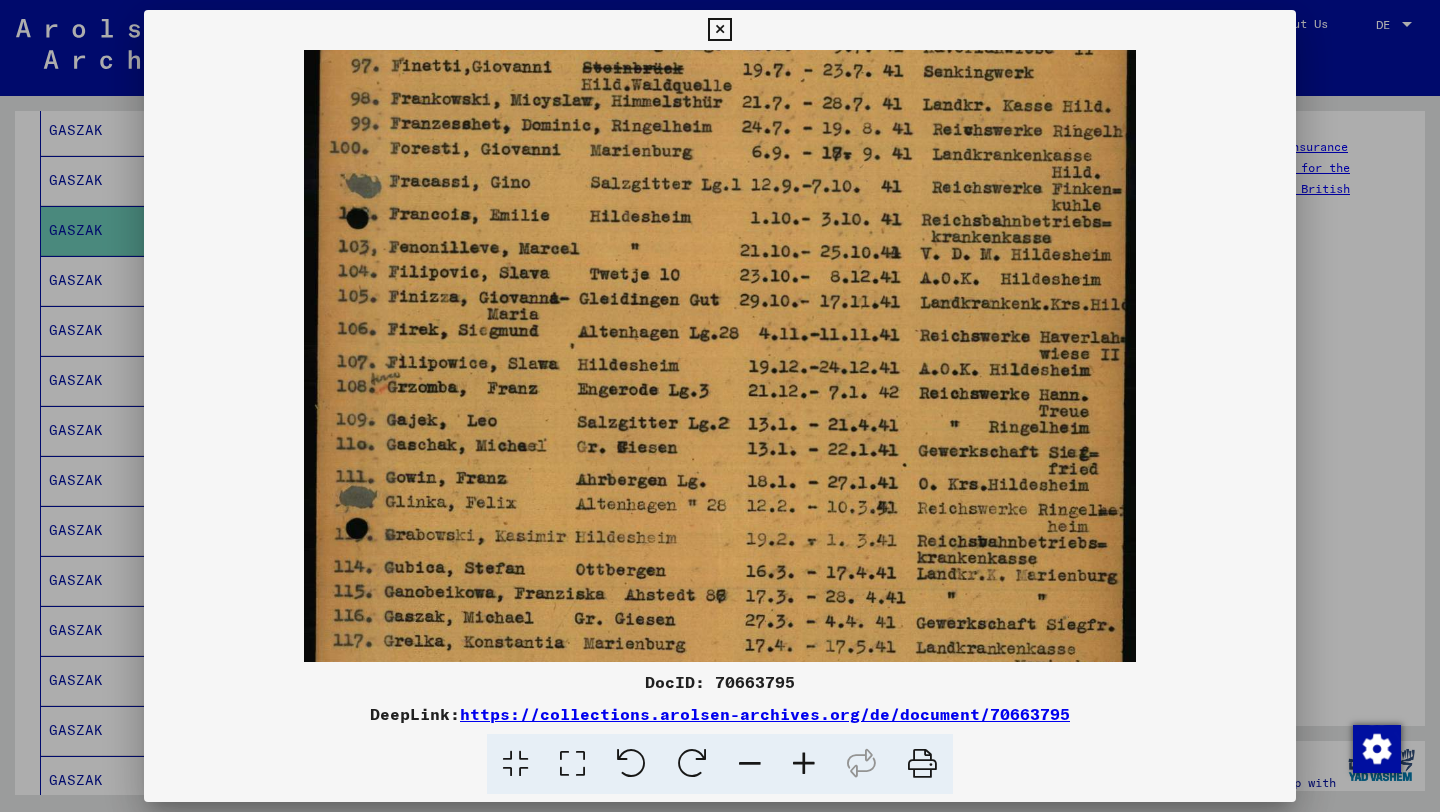 drag, startPoint x: 853, startPoint y: 447, endPoint x: 666, endPoint y: 429, distance: 187.86432 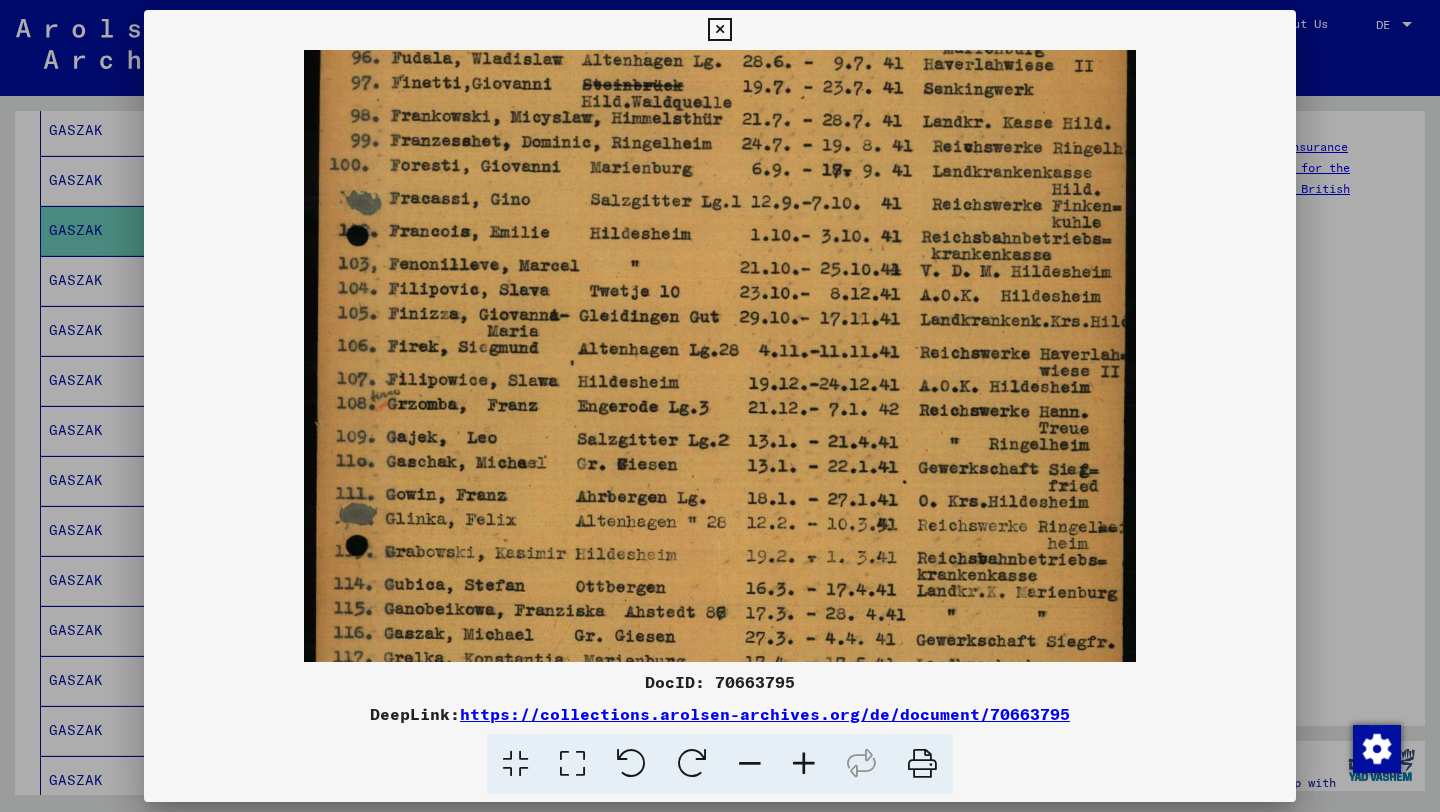 scroll, scrollTop: 240, scrollLeft: 0, axis: vertical 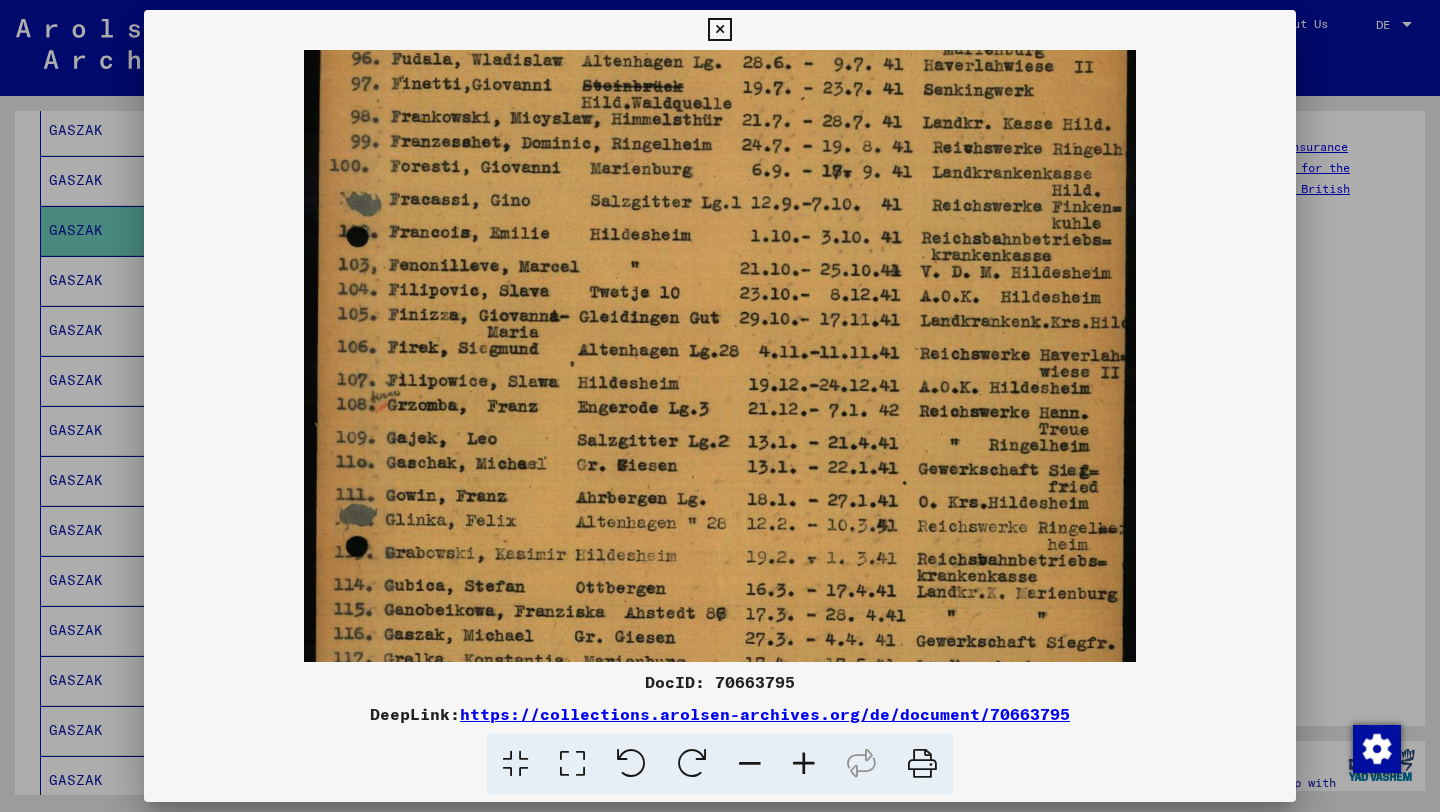 drag, startPoint x: 711, startPoint y: 469, endPoint x: 630, endPoint y: 484, distance: 82.37718 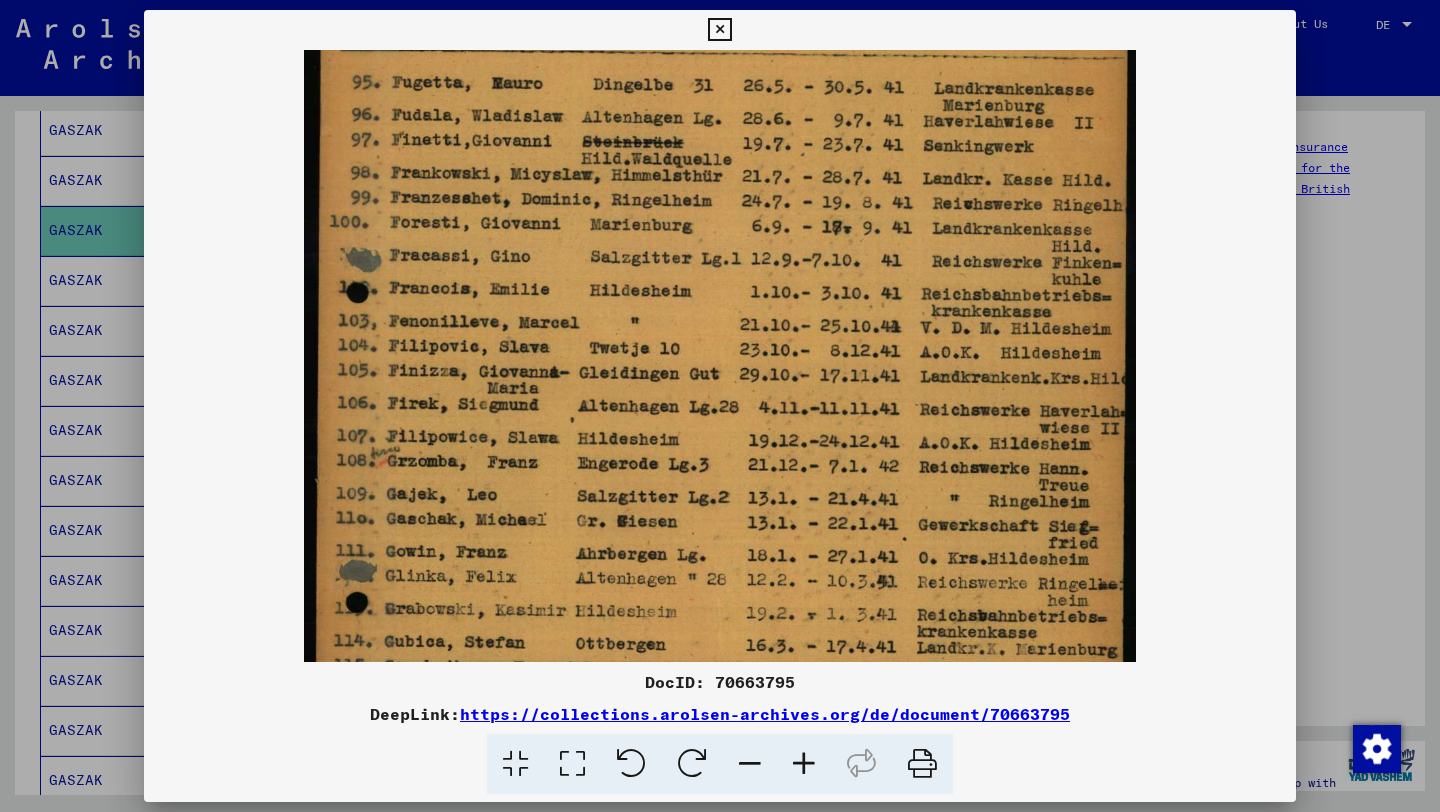scroll, scrollTop: 0, scrollLeft: 0, axis: both 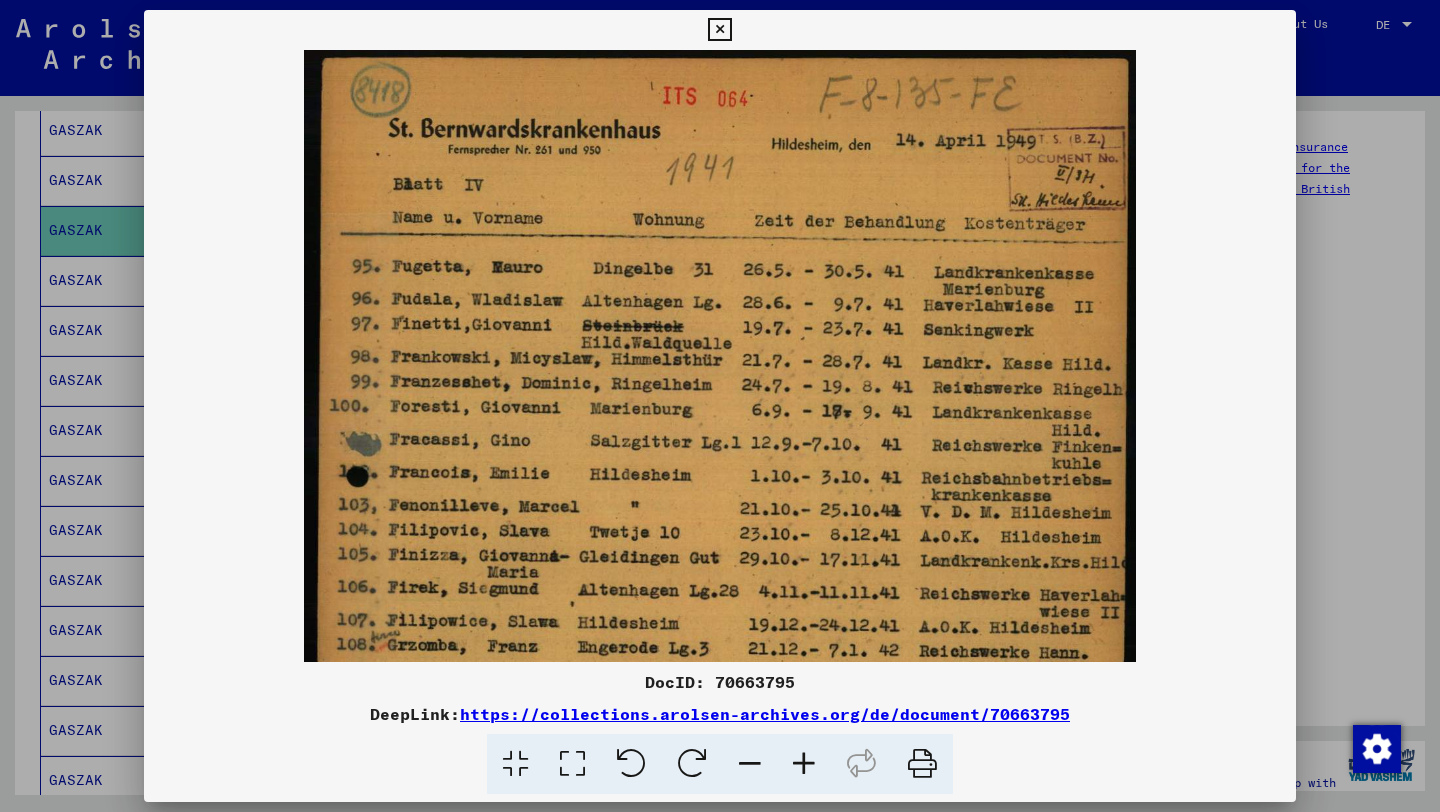 drag, startPoint x: 789, startPoint y: 189, endPoint x: 740, endPoint y: 512, distance: 326.6956 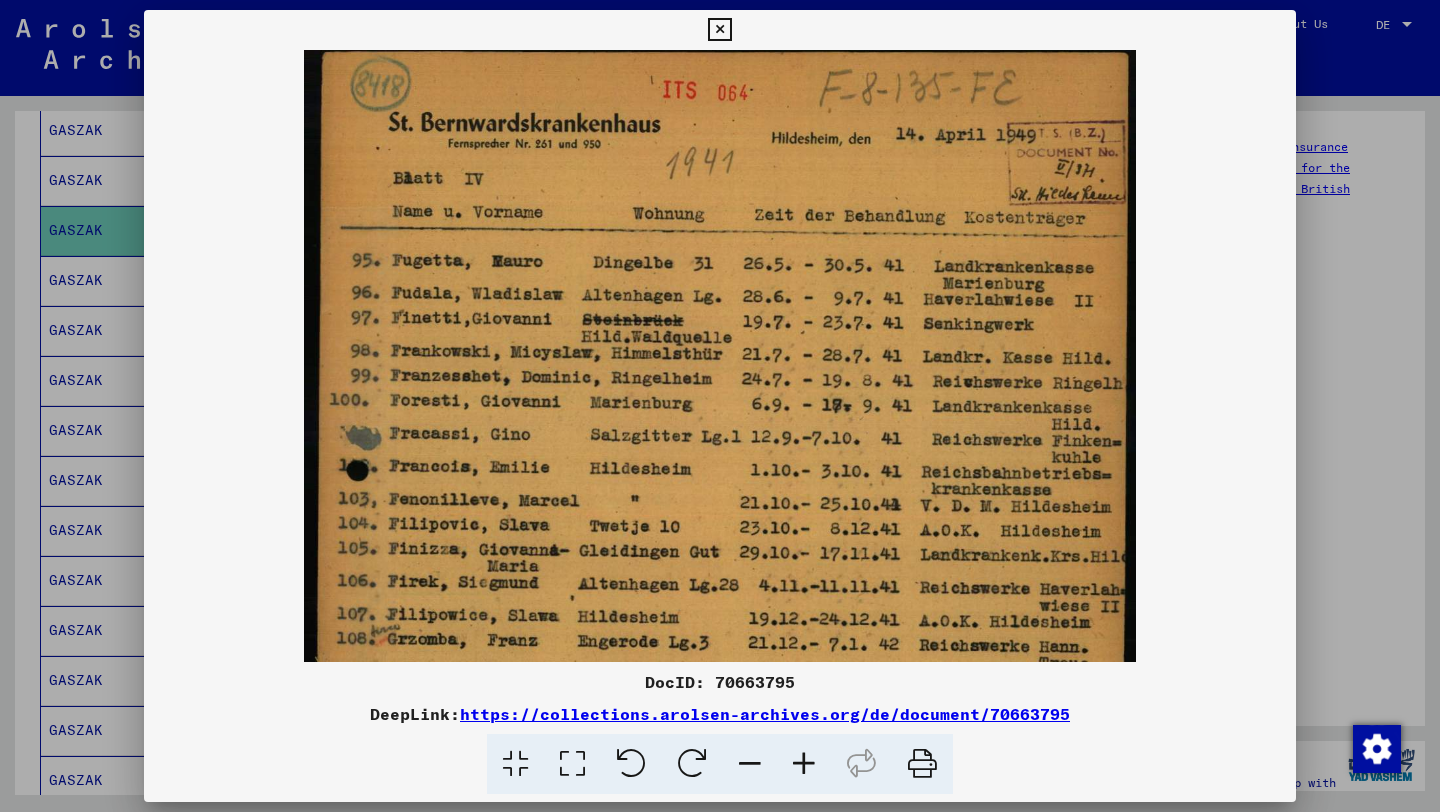 scroll, scrollTop: 4, scrollLeft: 0, axis: vertical 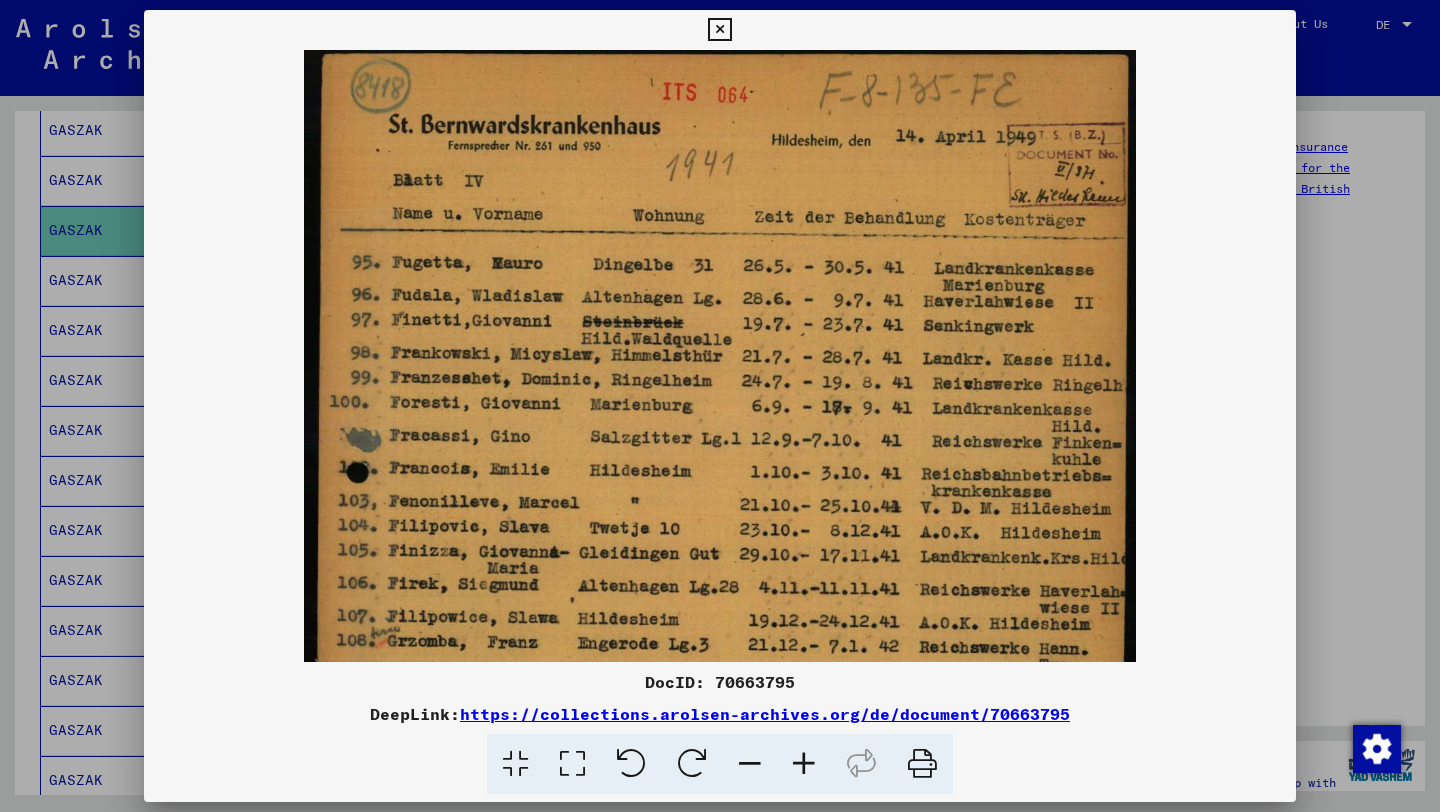 click at bounding box center (720, 627) 